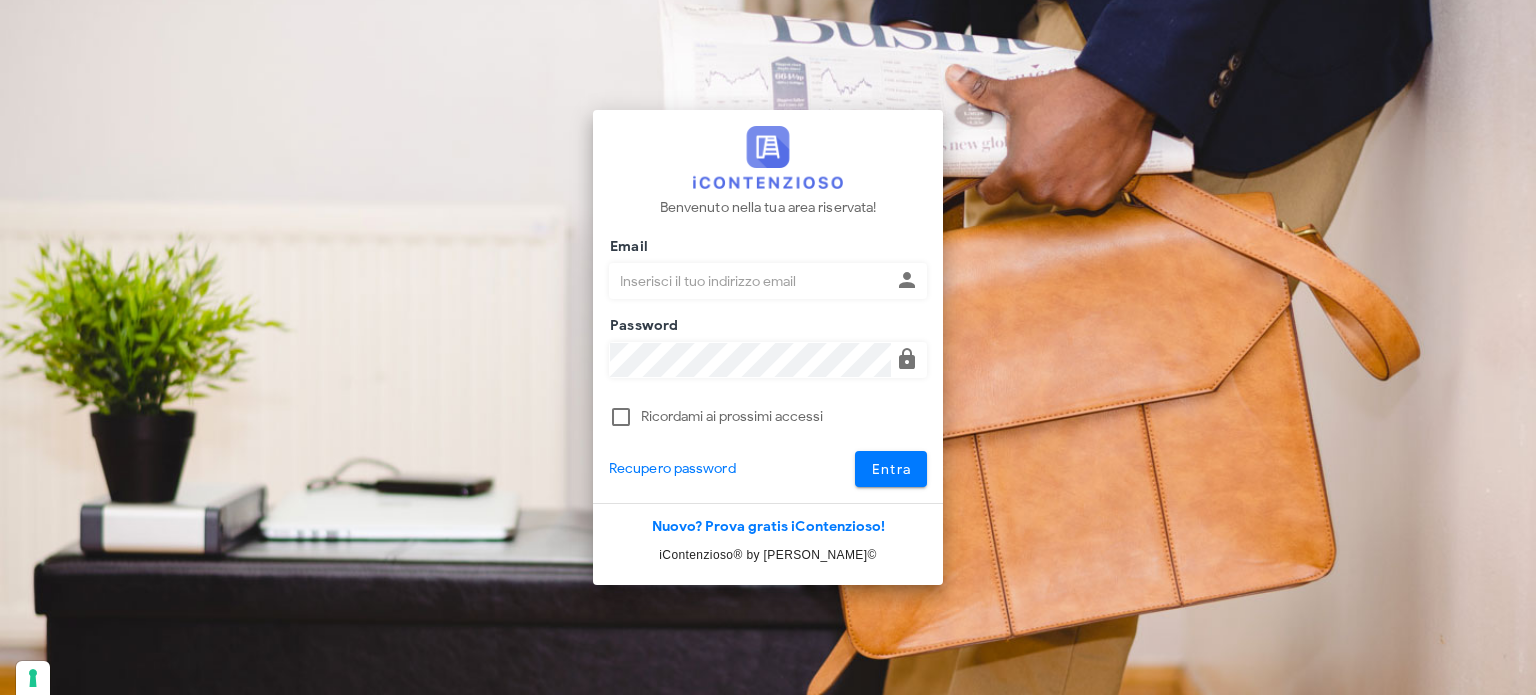 scroll, scrollTop: 0, scrollLeft: 0, axis: both 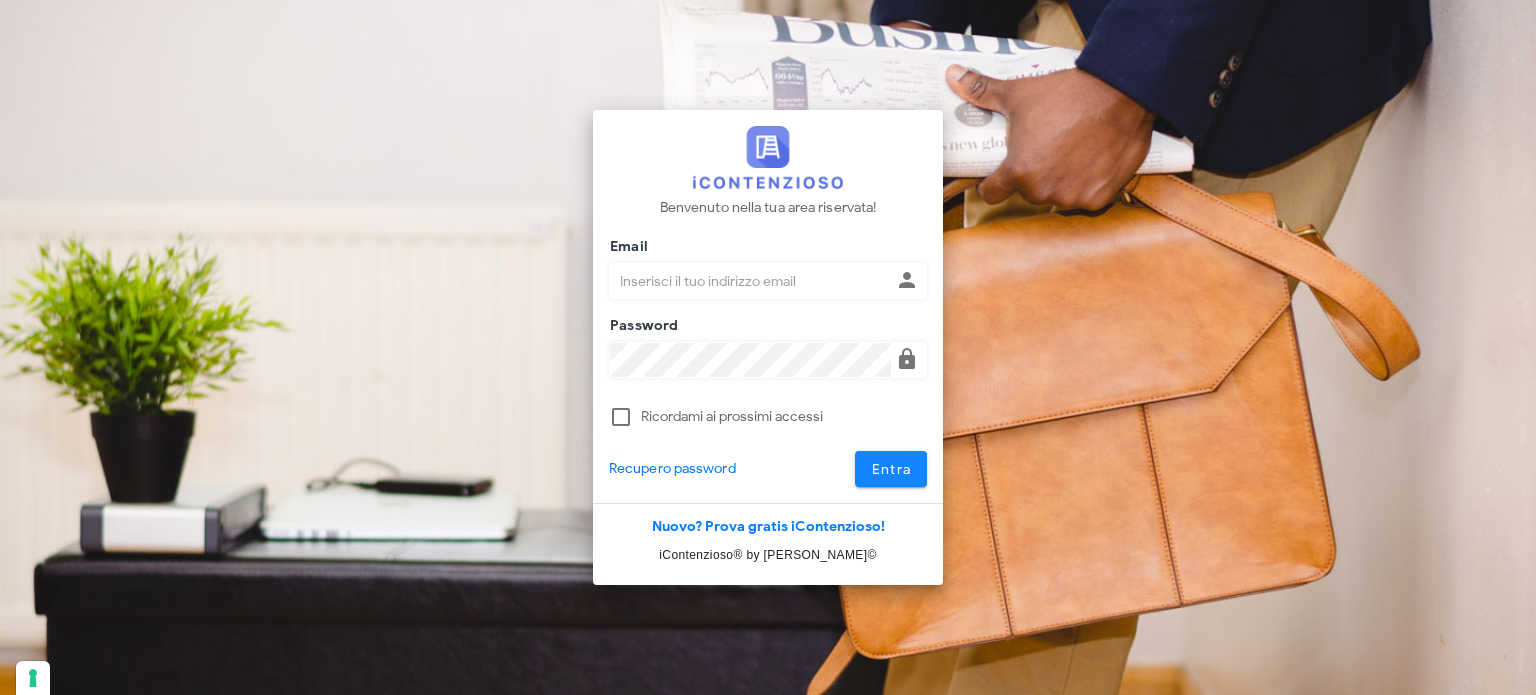type on "avvocatobrunomaviglia@gmail.com" 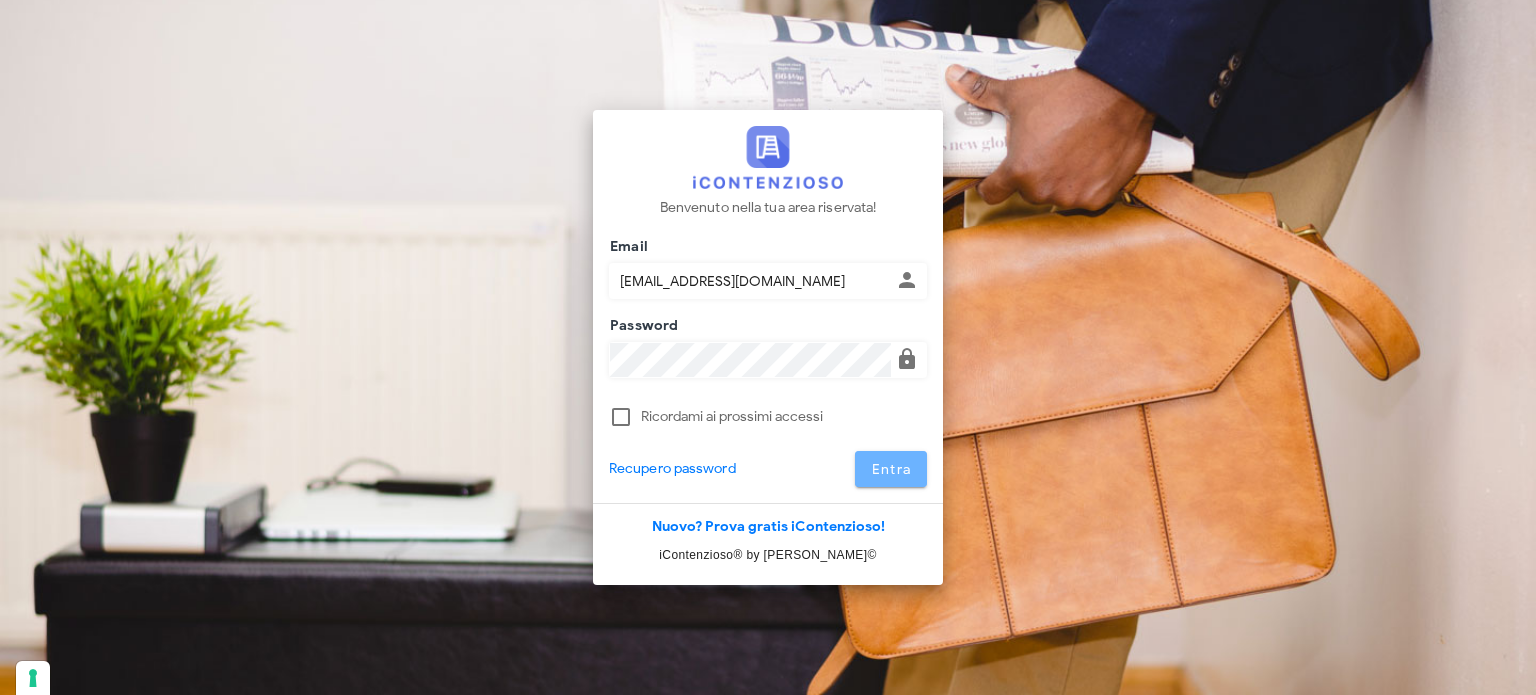 click on "Entra" at bounding box center (891, 469) 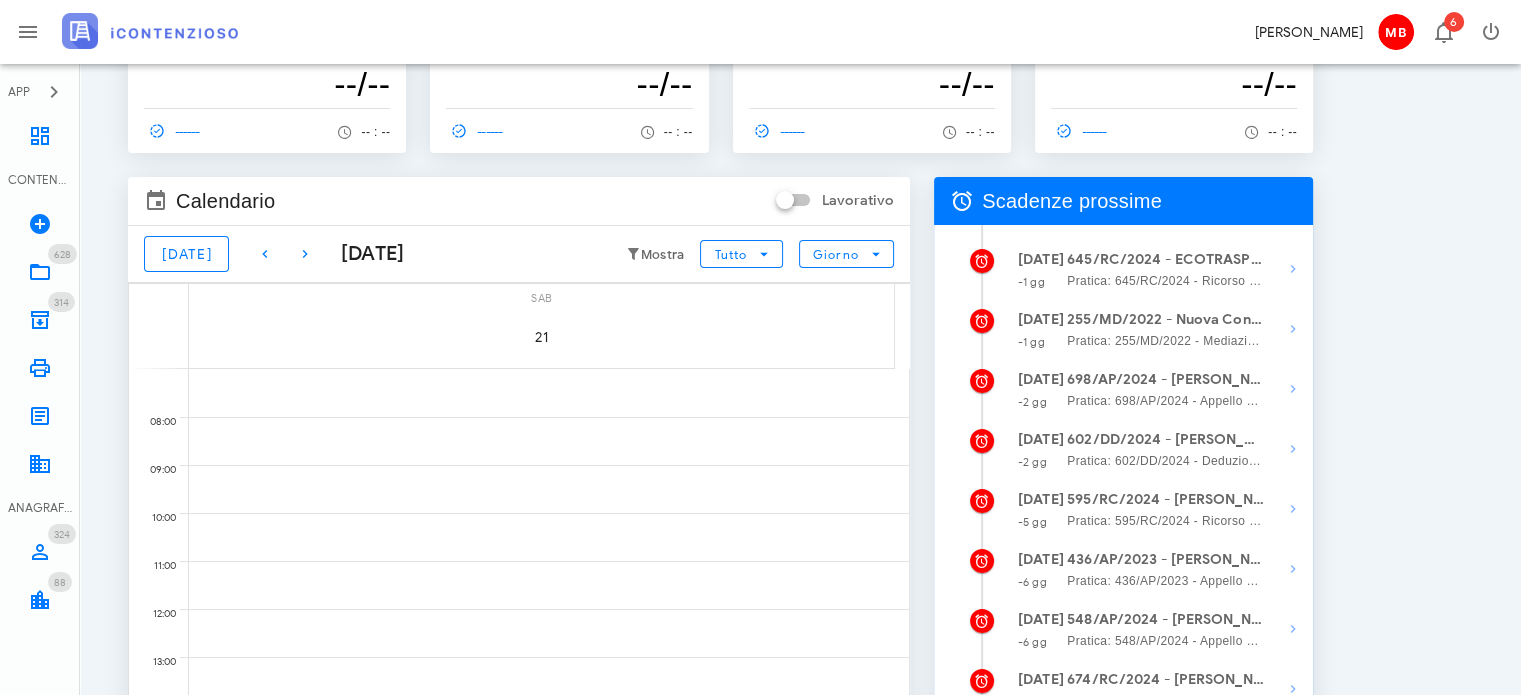 scroll, scrollTop: 200, scrollLeft: 0, axis: vertical 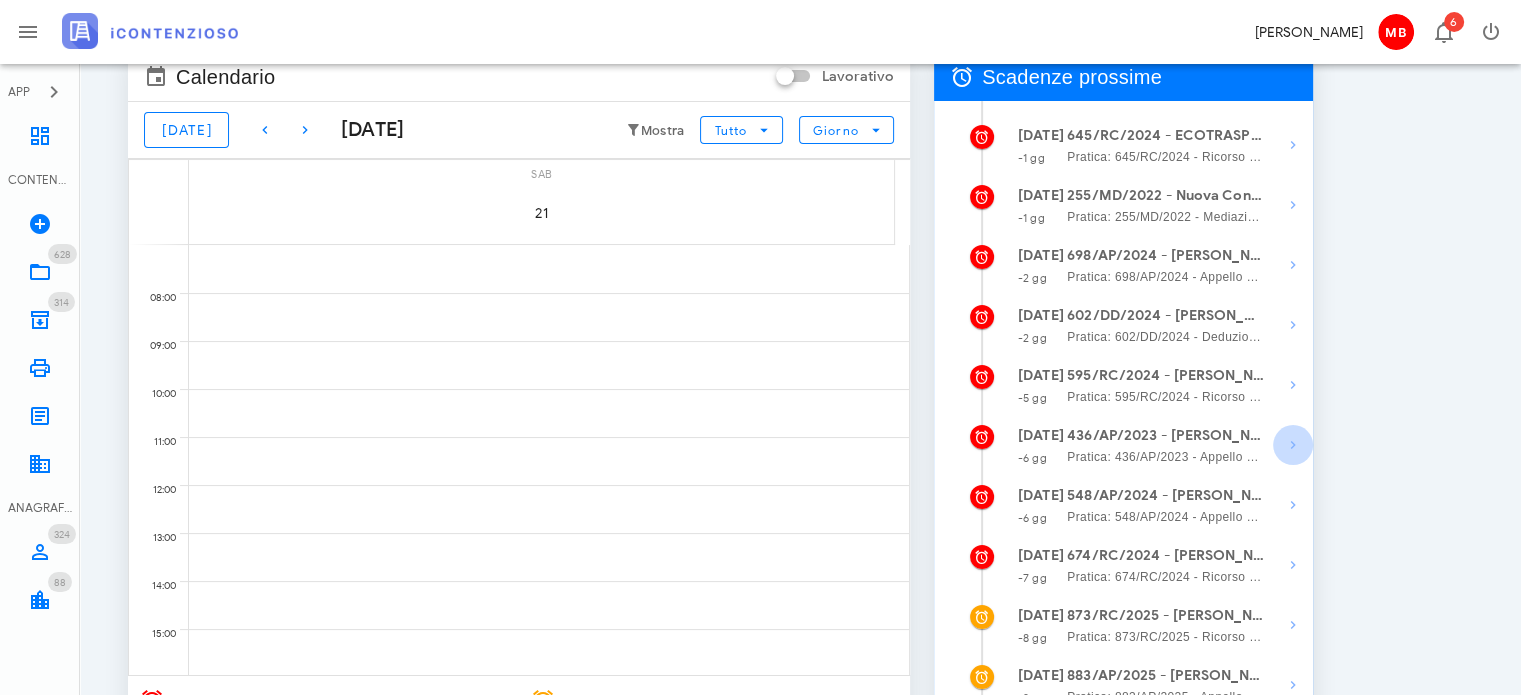 click at bounding box center (1293, 445) 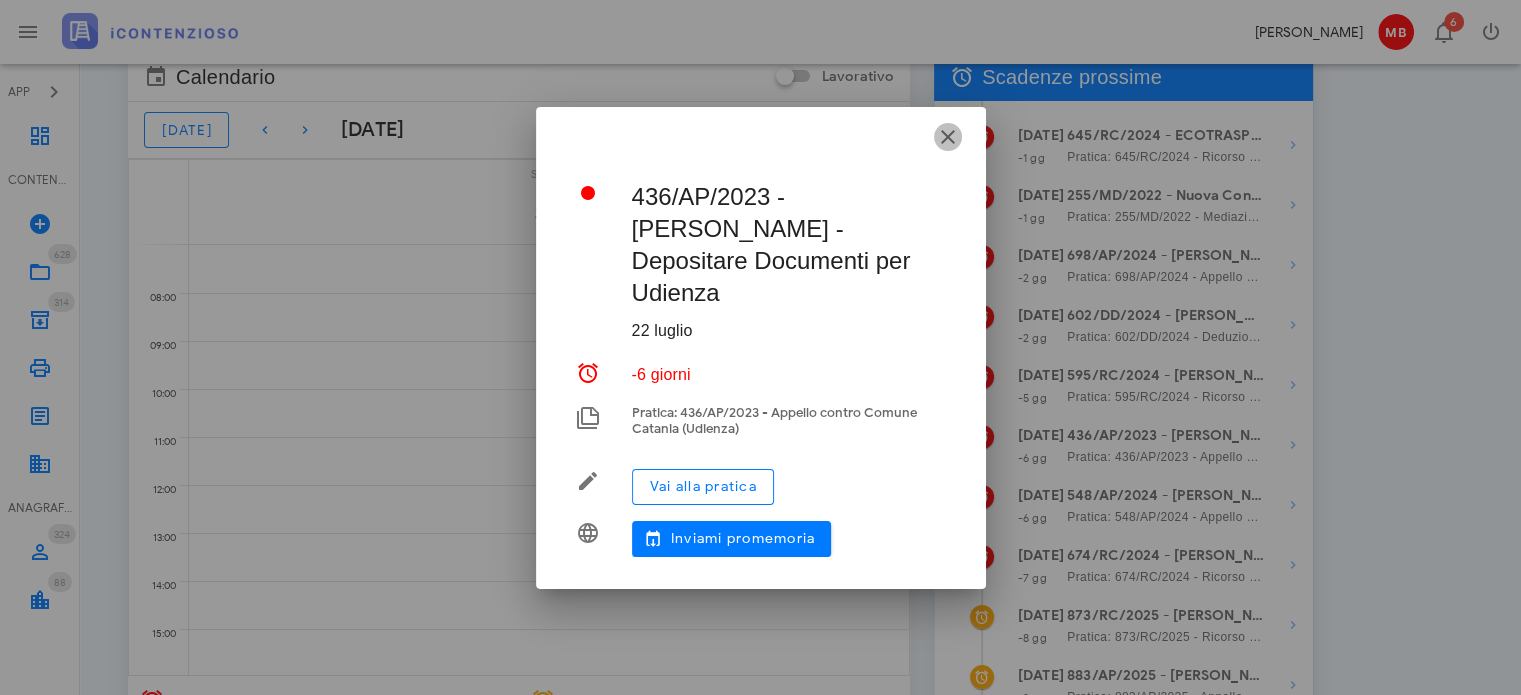 click at bounding box center [948, 137] 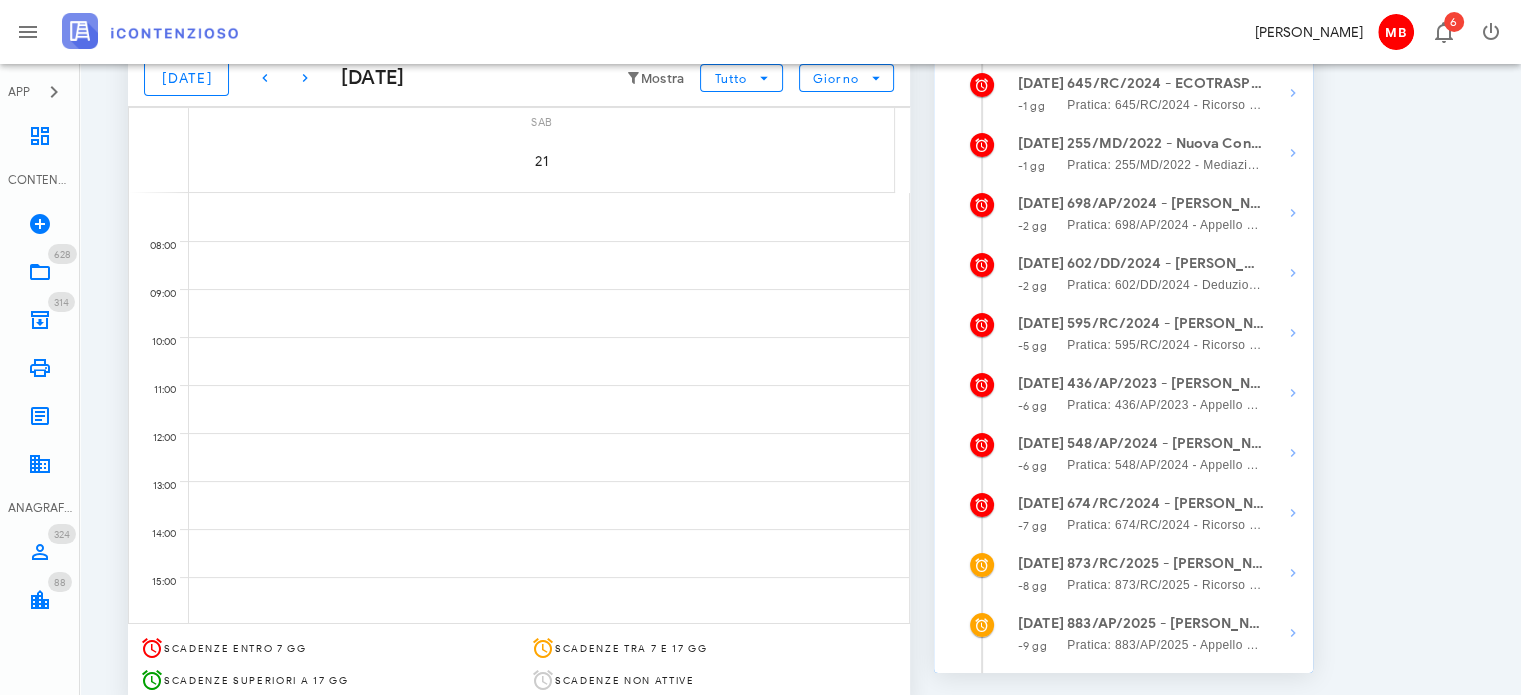 scroll, scrollTop: 300, scrollLeft: 0, axis: vertical 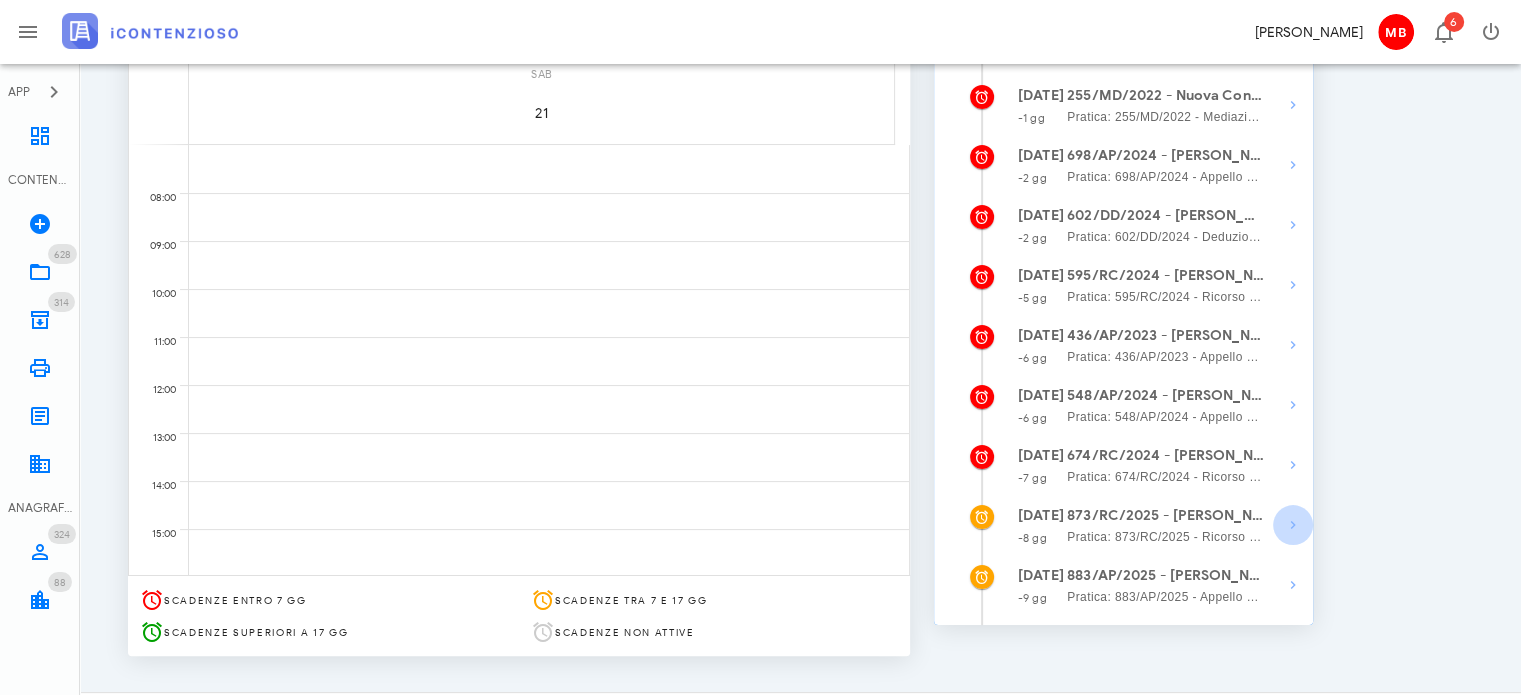 click at bounding box center (1293, 525) 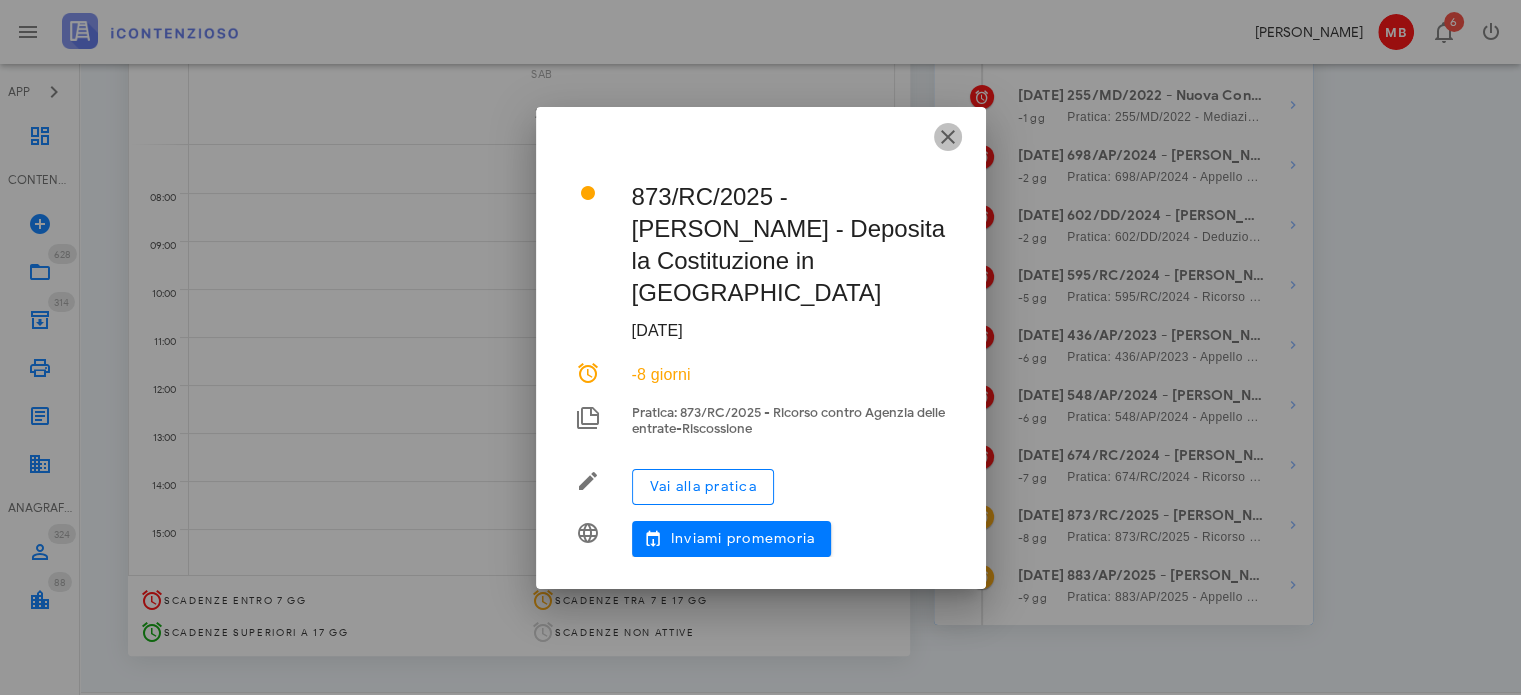 click at bounding box center (948, 137) 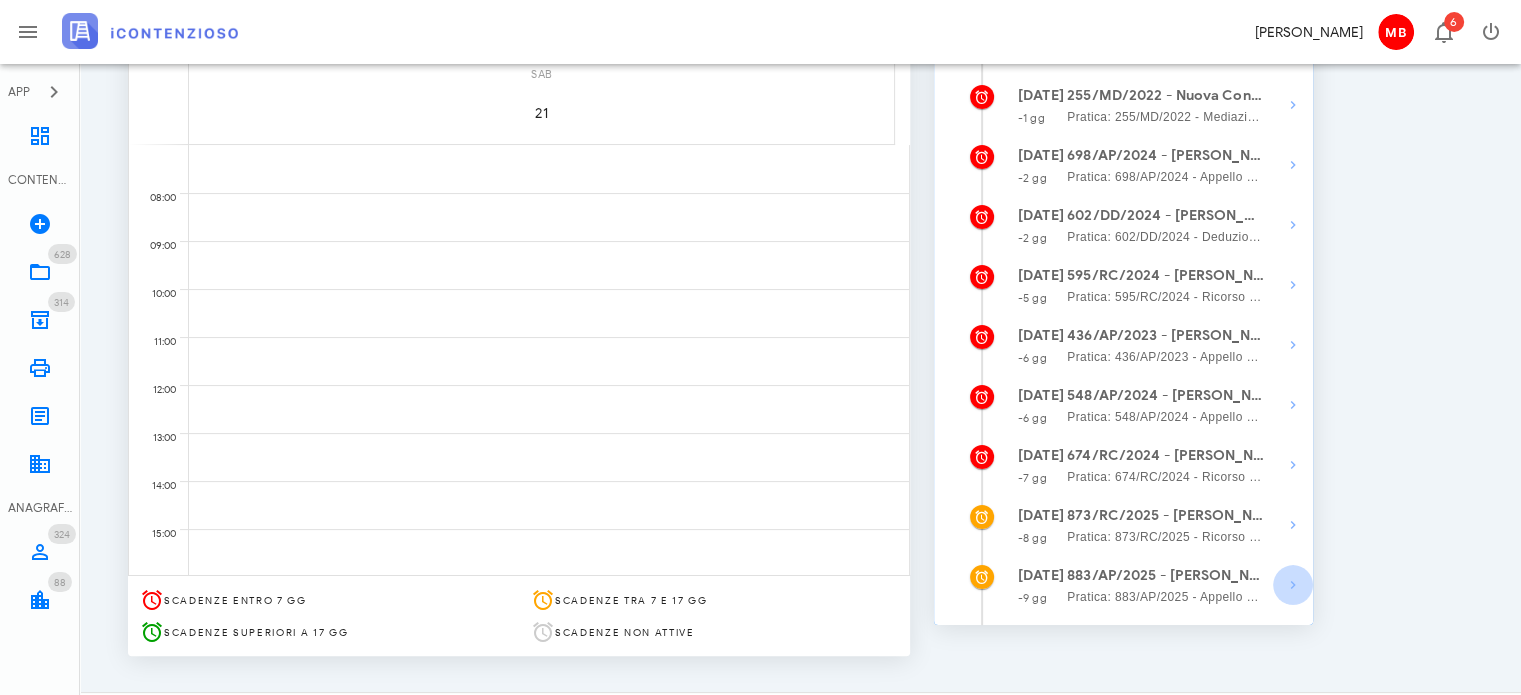 click at bounding box center (1293, 585) 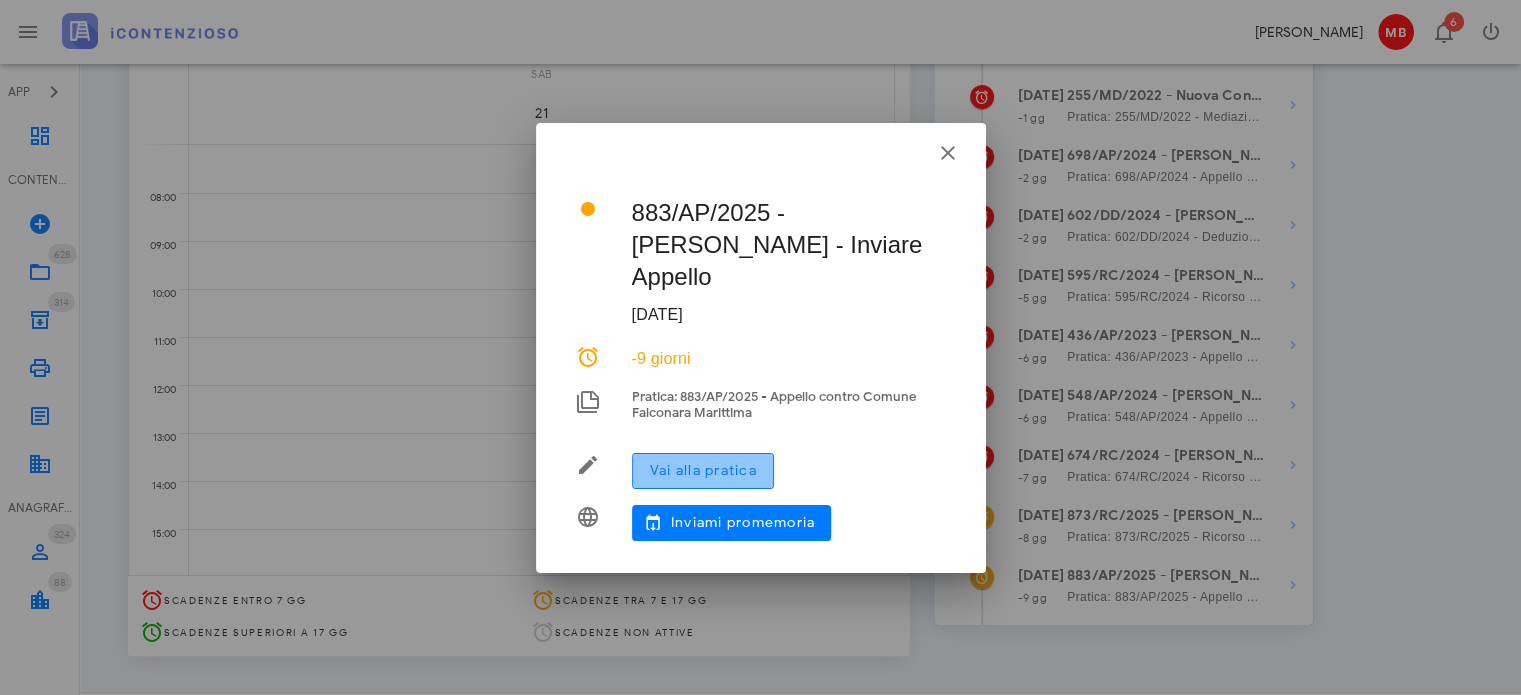 click on "Vai alla pratica" at bounding box center [703, 470] 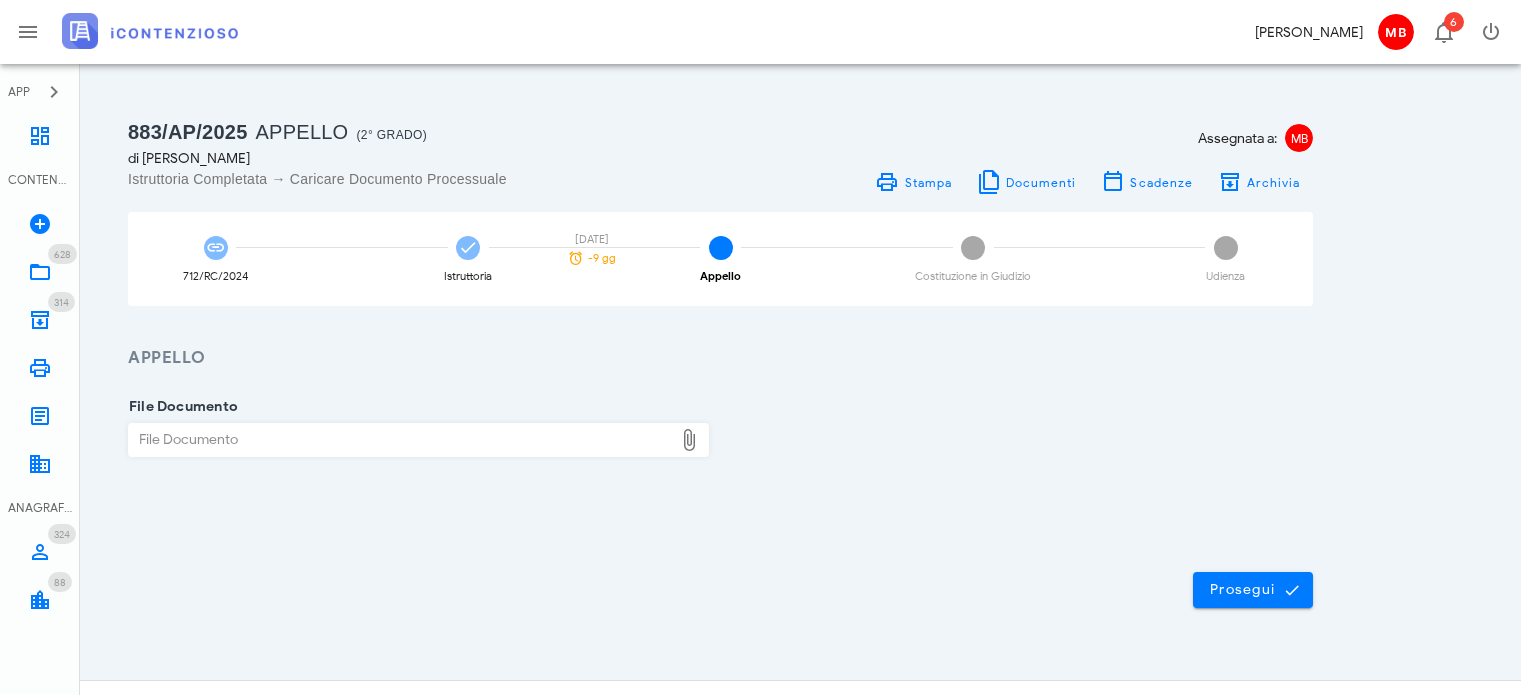 scroll, scrollTop: 0, scrollLeft: 0, axis: both 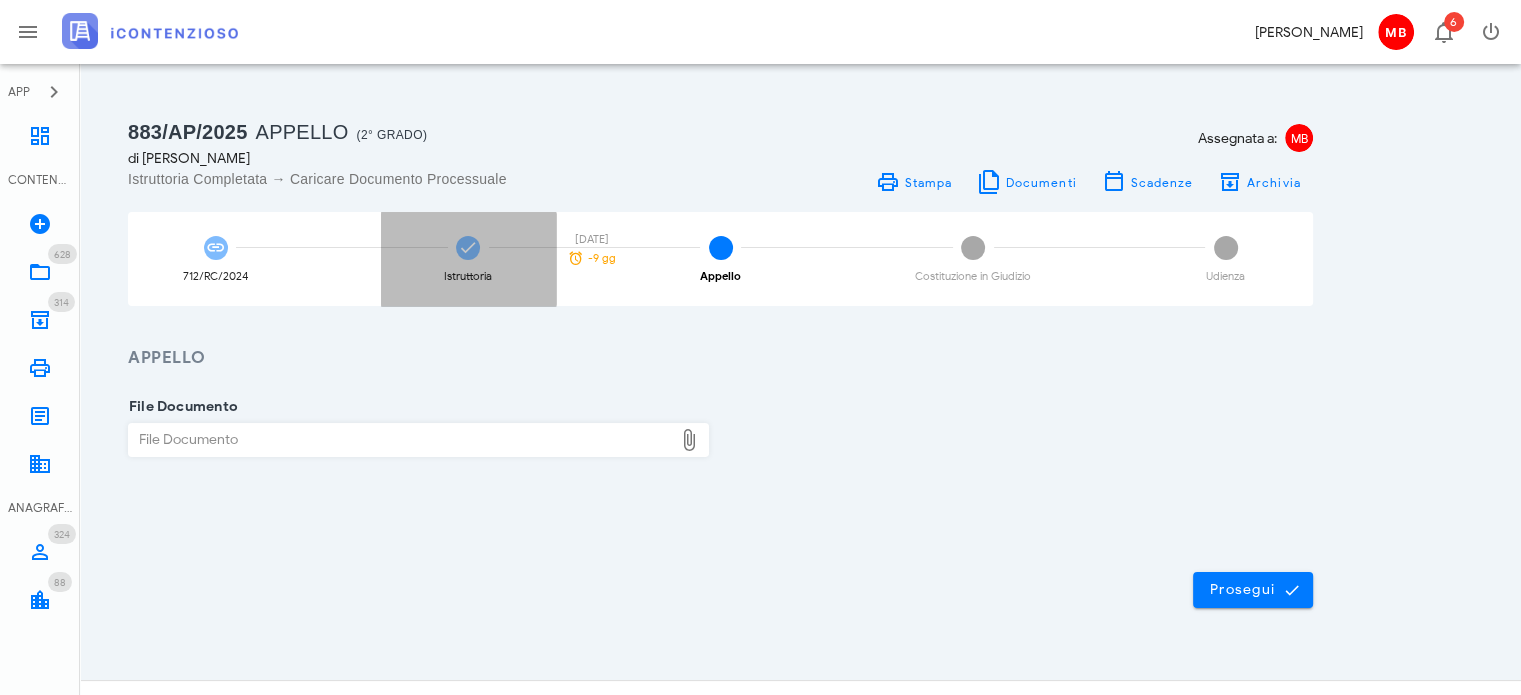 click on "Istruttoria  25/07/2025   -9 gg" at bounding box center (468, 259) 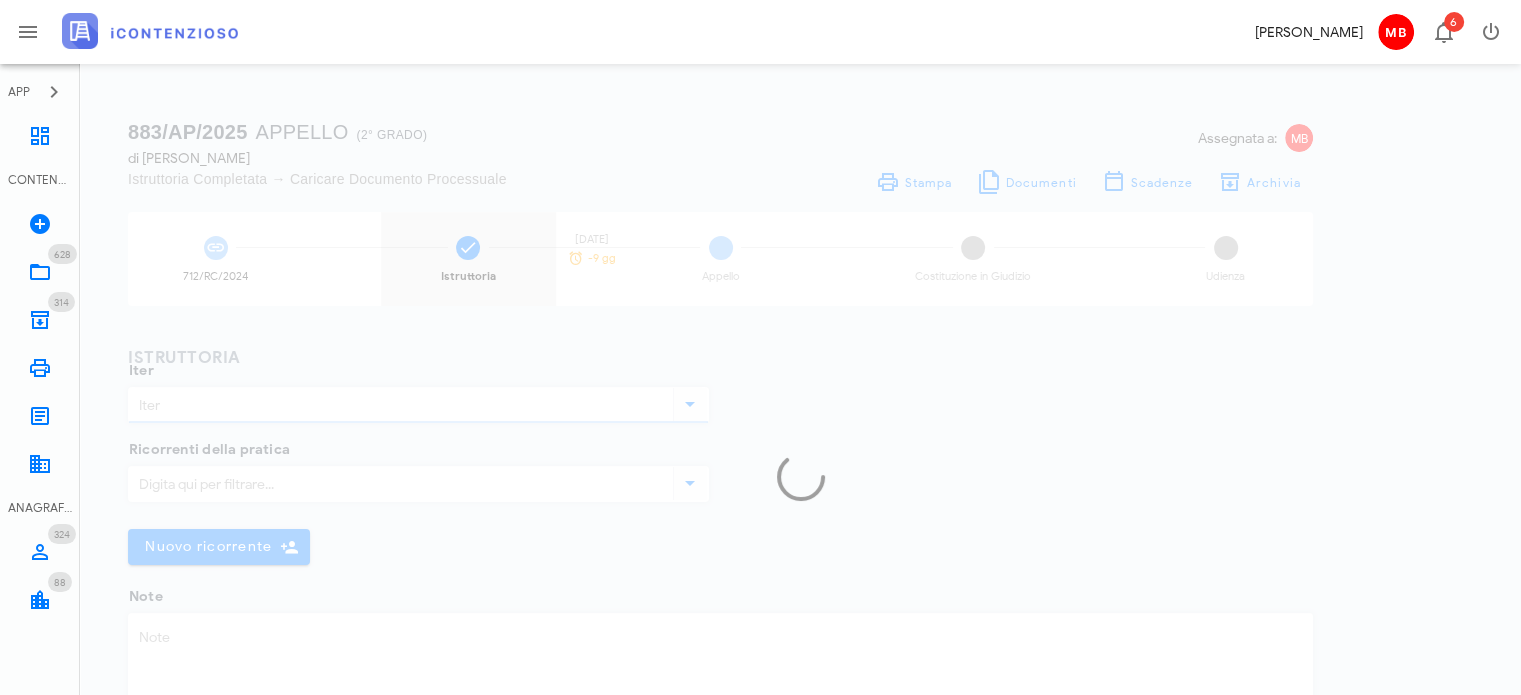type on "Appello" 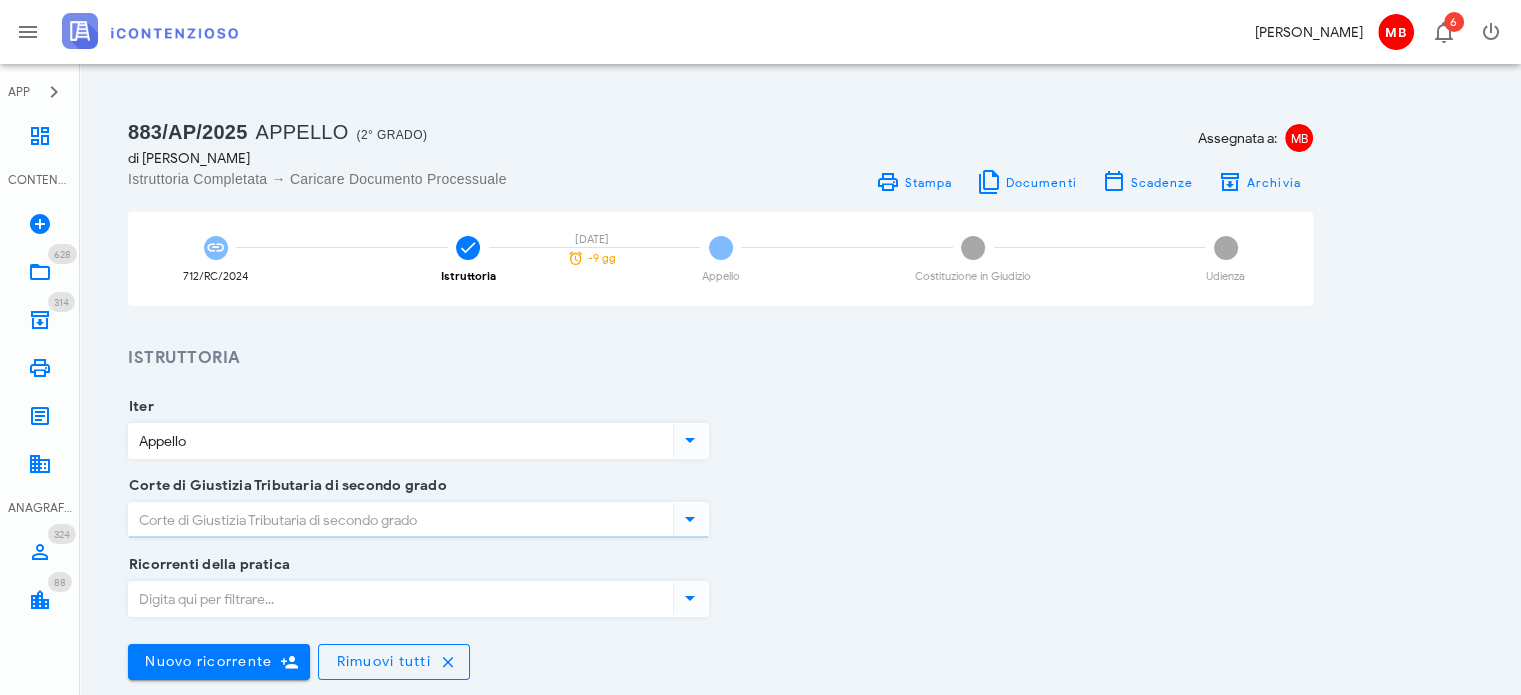 type on "Sentenza" 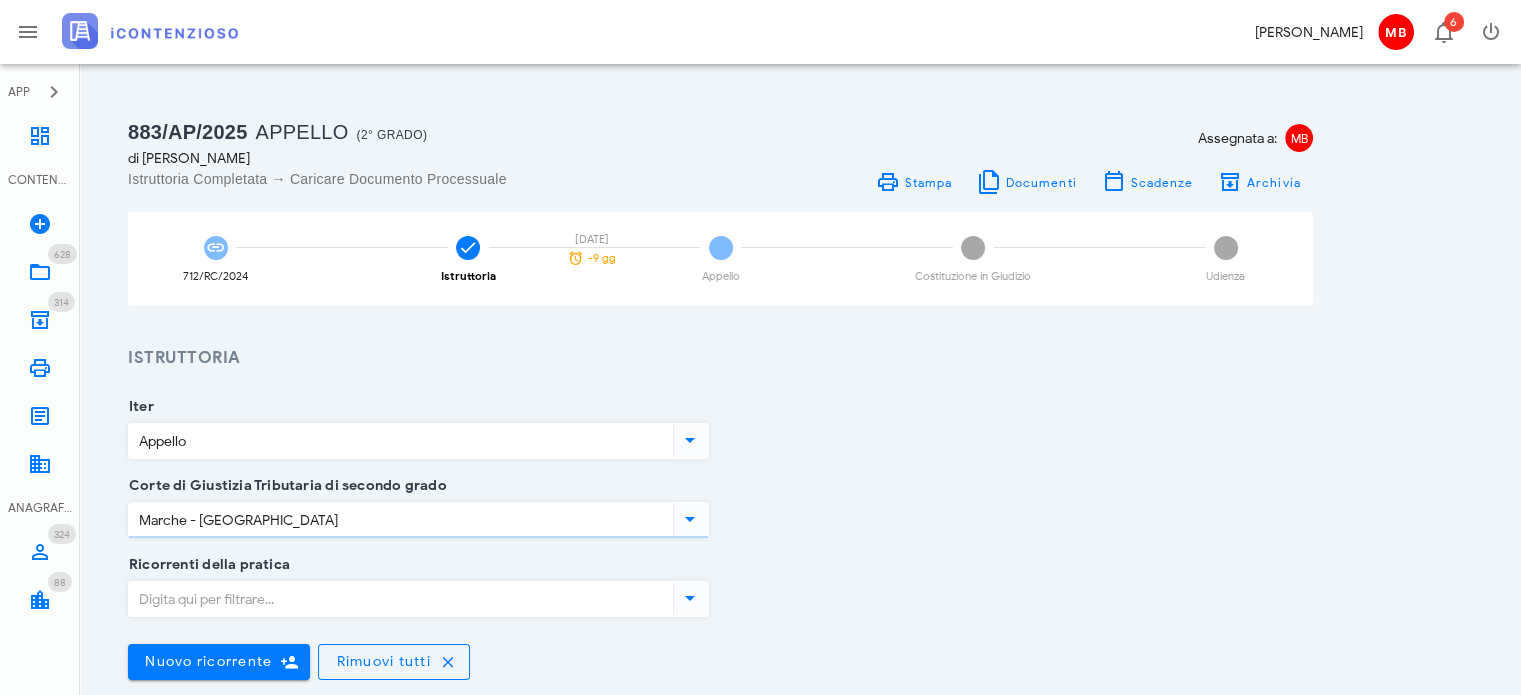 type on "Ancona" 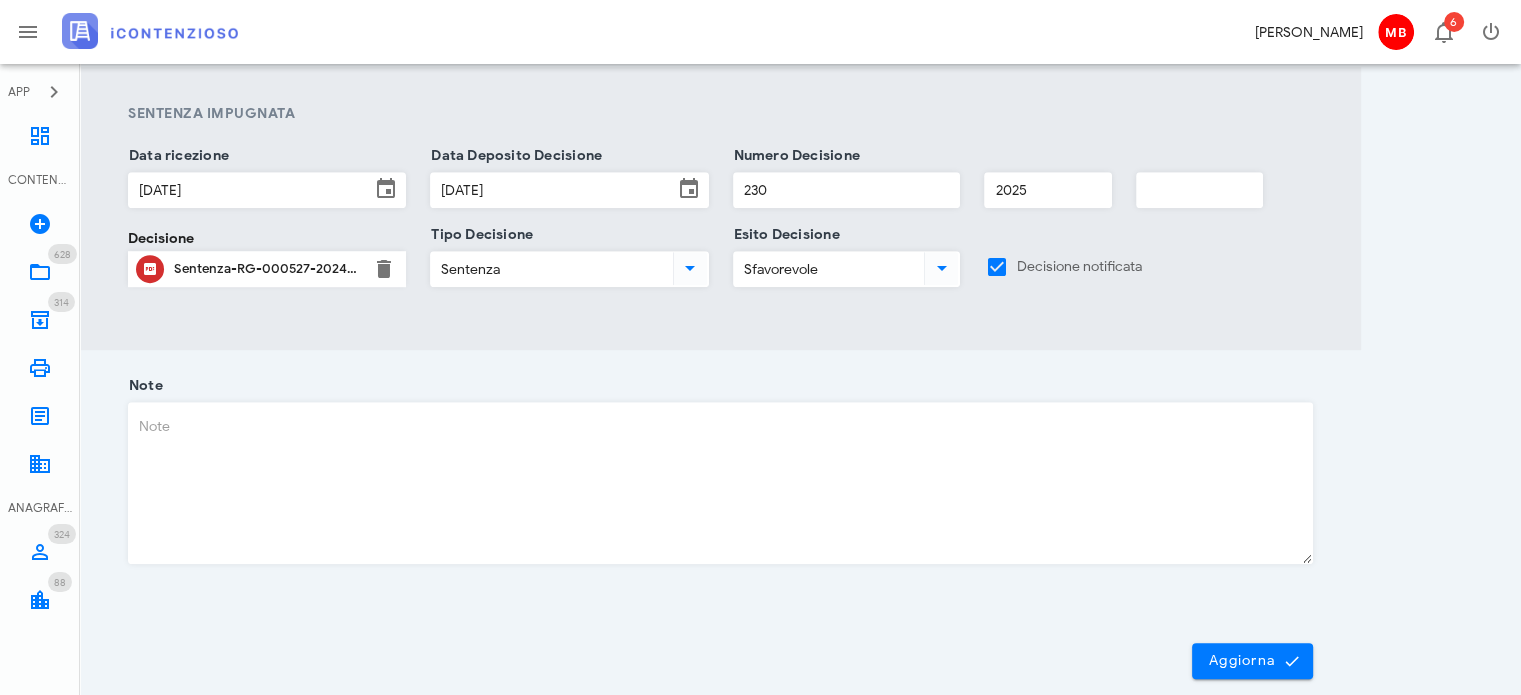 scroll, scrollTop: 1300, scrollLeft: 0, axis: vertical 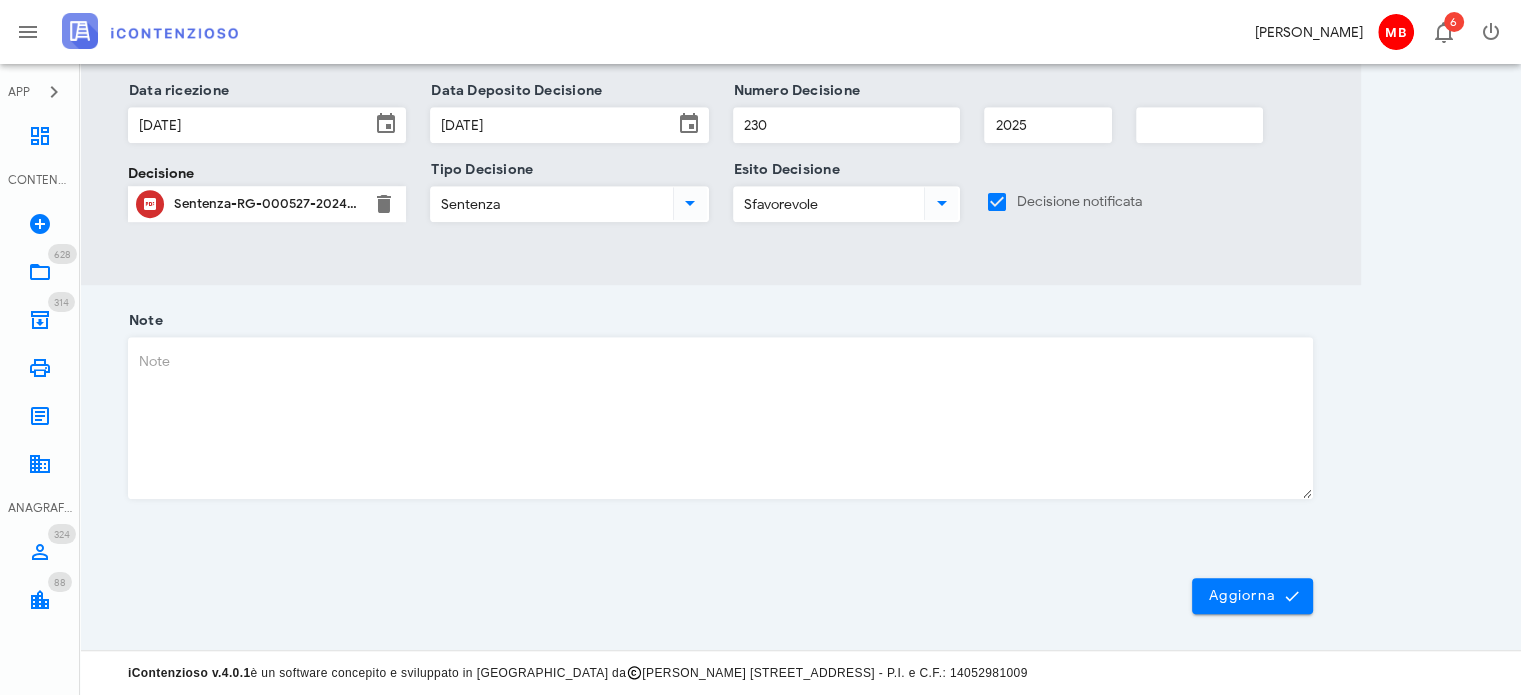 click on "Sentenza-RG-000527-2024-UD-07042025-signed.pdf" at bounding box center [267, 204] 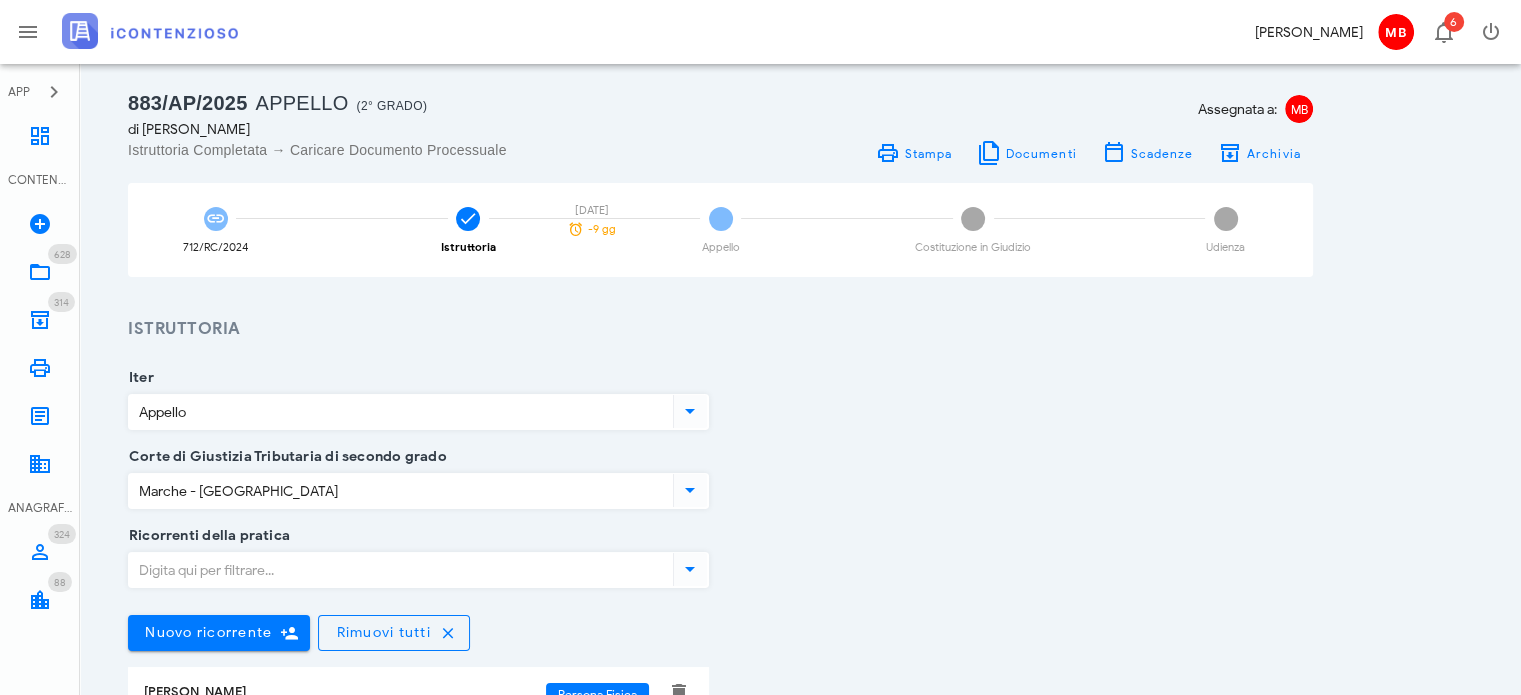 scroll, scrollTop: 0, scrollLeft: 0, axis: both 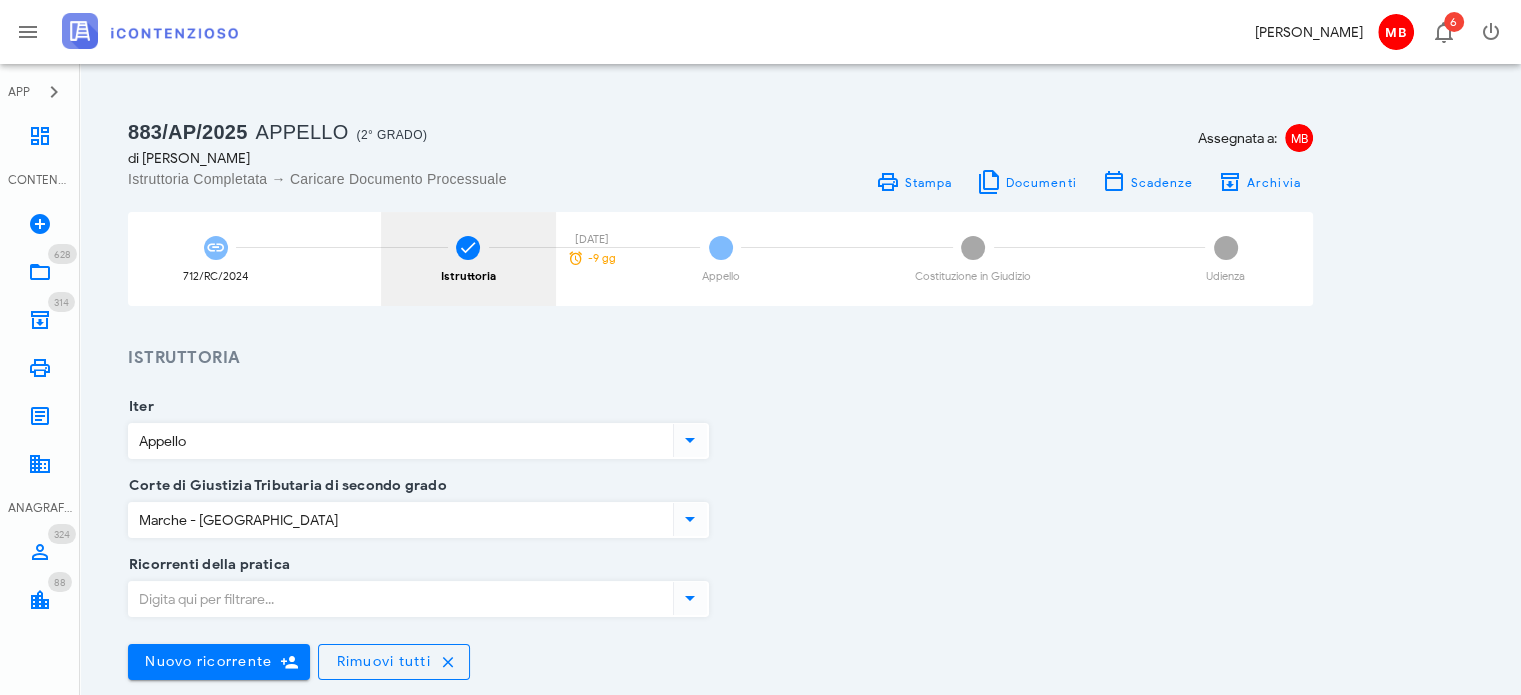 click at bounding box center (468, 248) 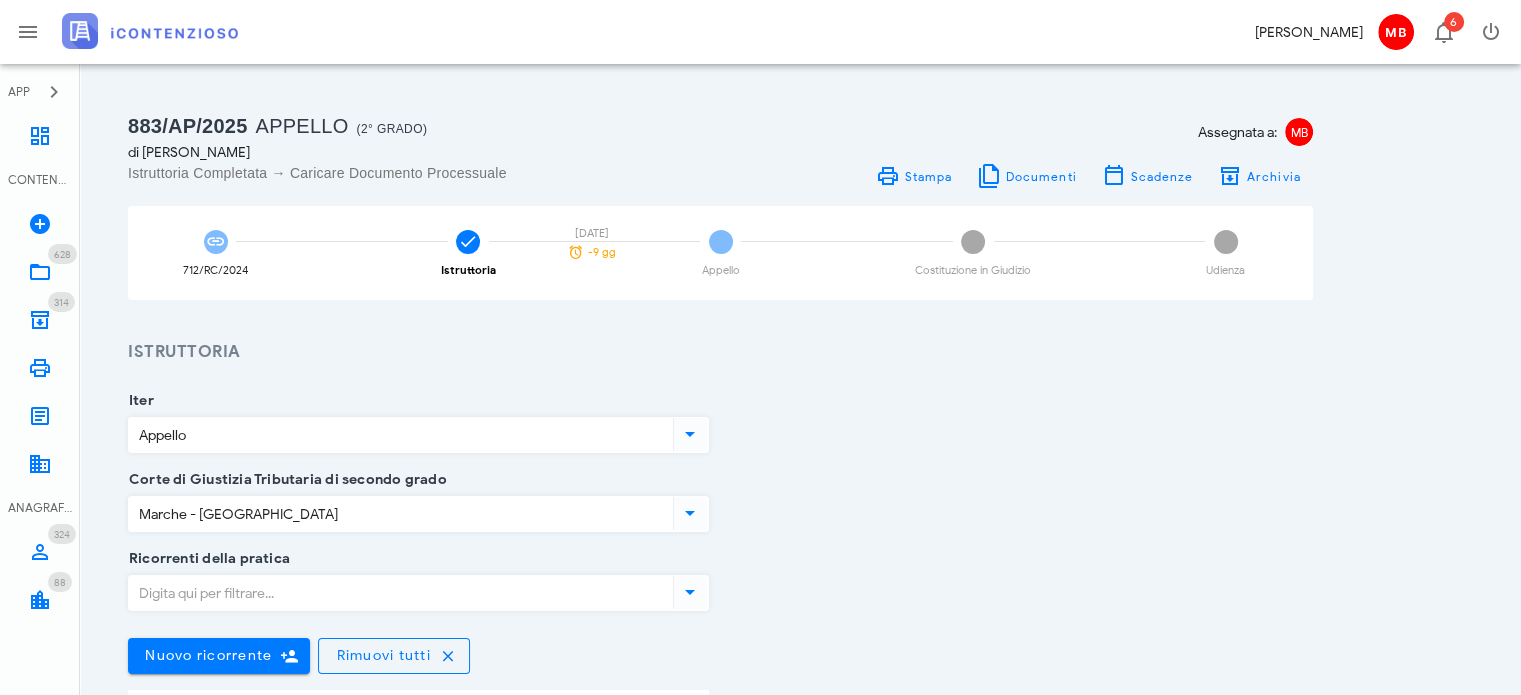 scroll, scrollTop: 0, scrollLeft: 0, axis: both 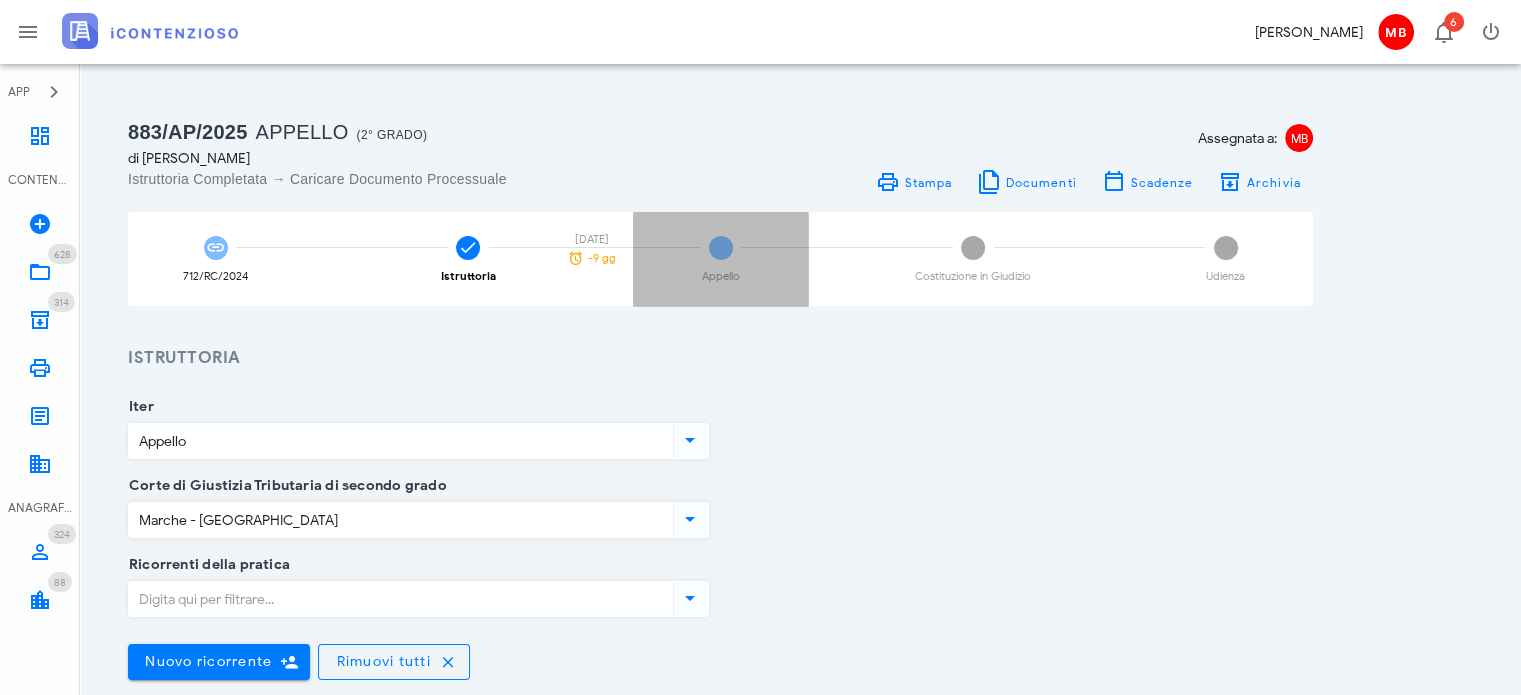 click on "3 Appello" at bounding box center (720, 259) 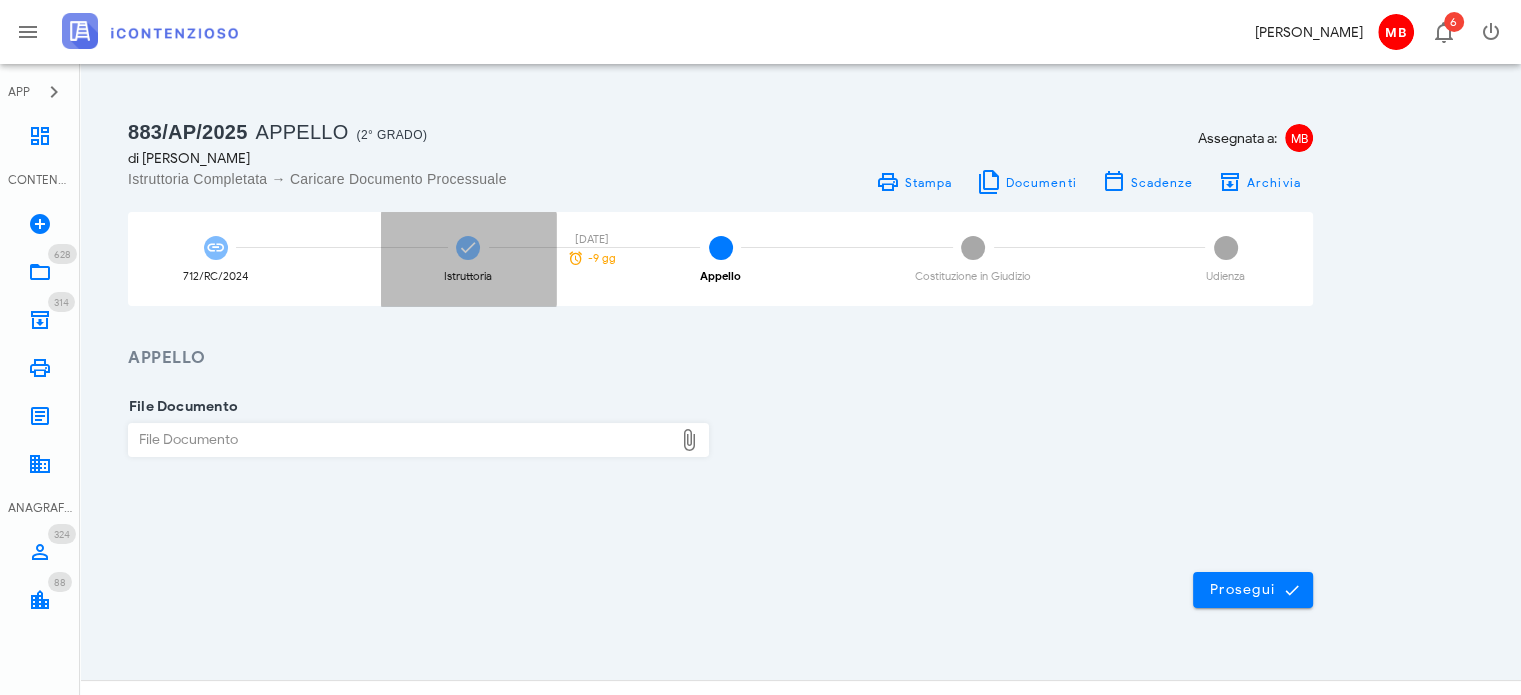 click at bounding box center [468, 248] 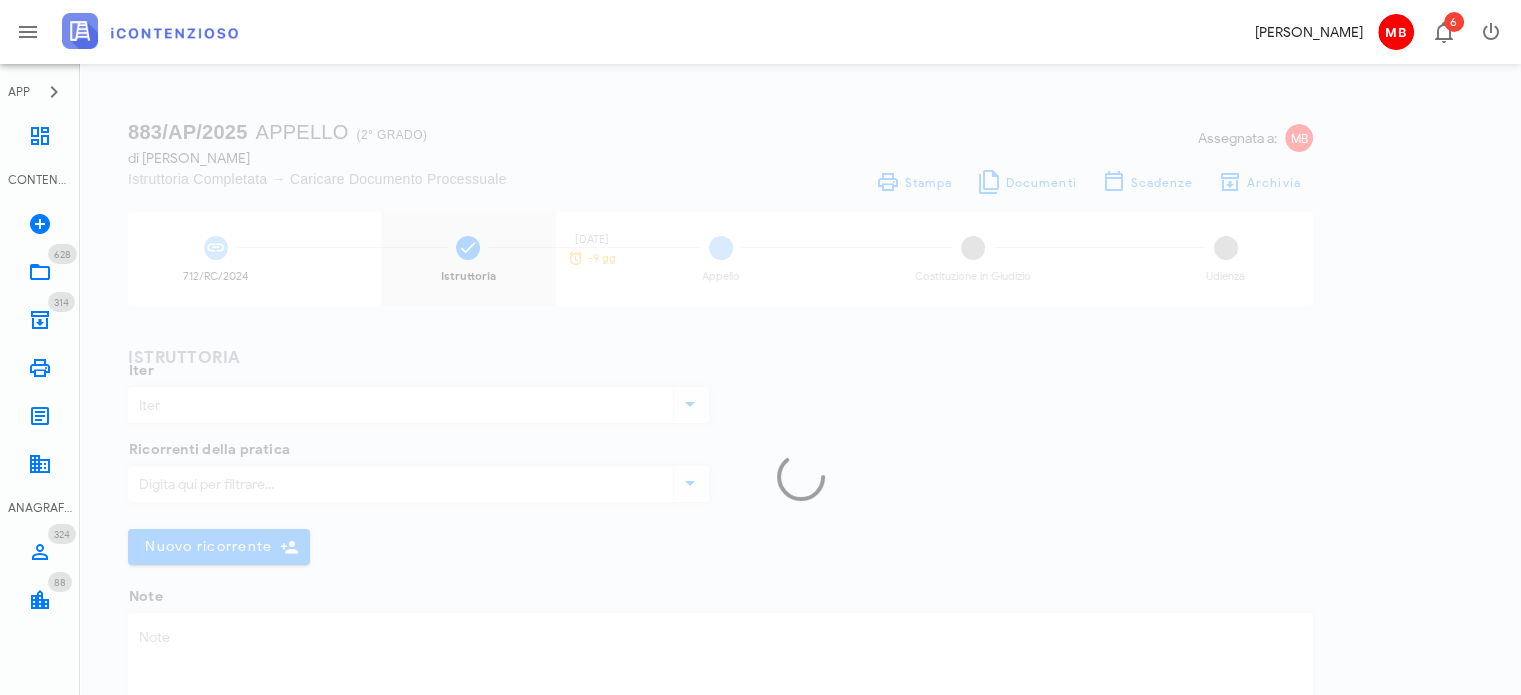 type on "Appello" 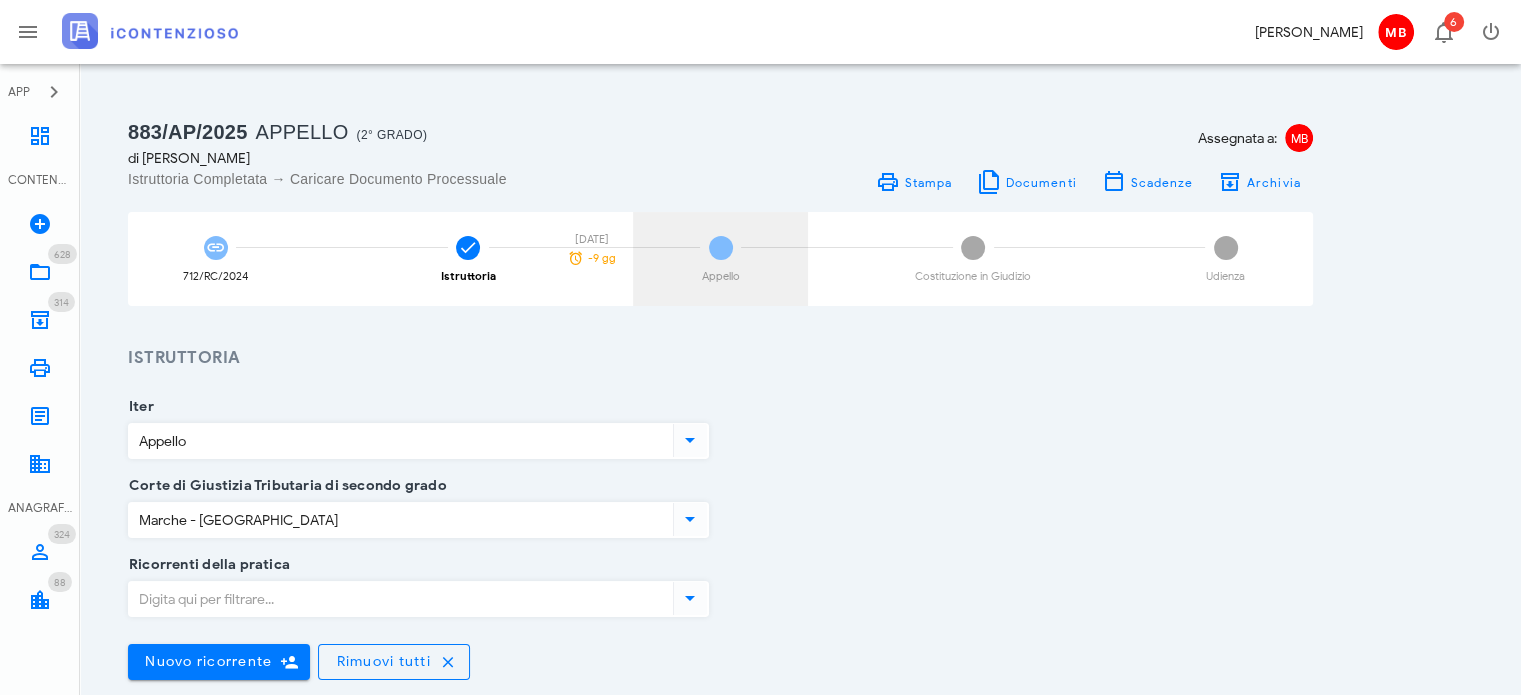 click on "3 Appello" at bounding box center (720, 259) 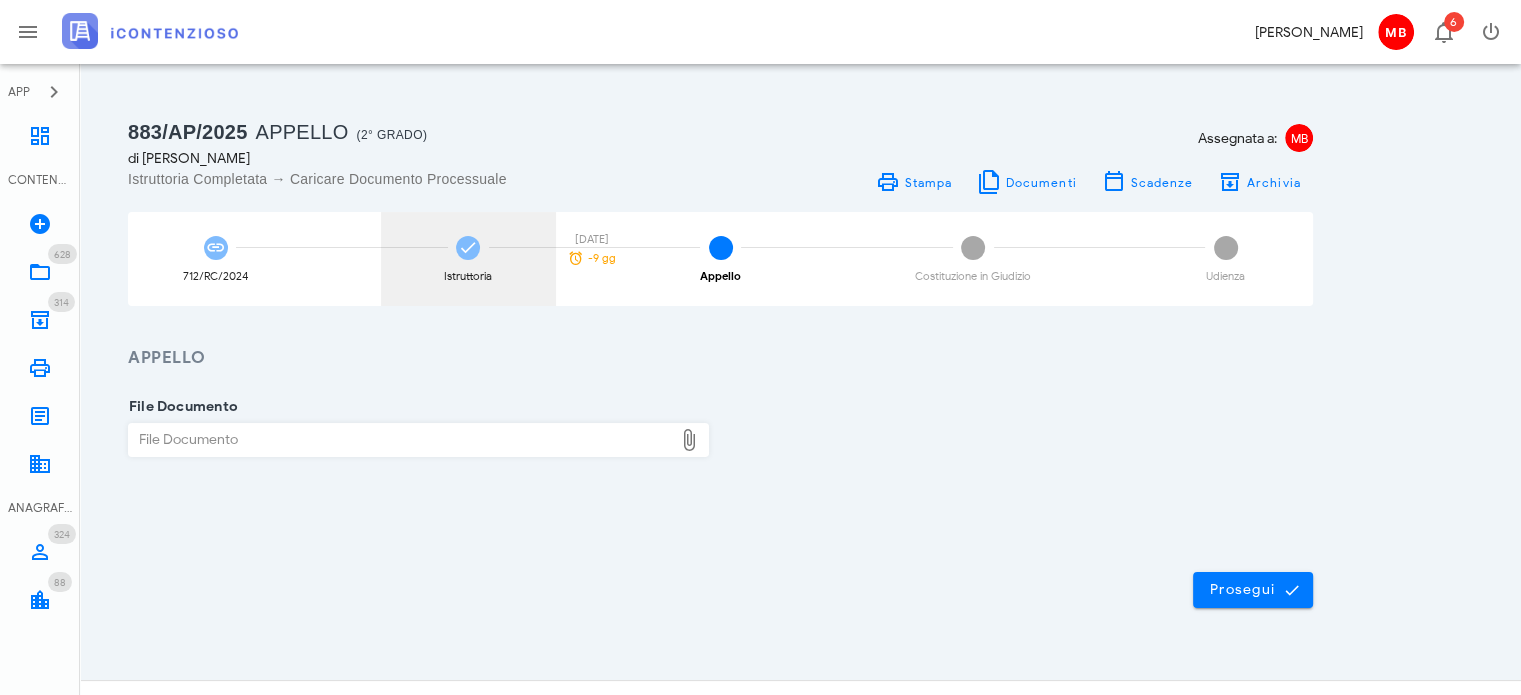 click on "Istruttoria  25/07/2025   -9 gg" at bounding box center (468, 259) 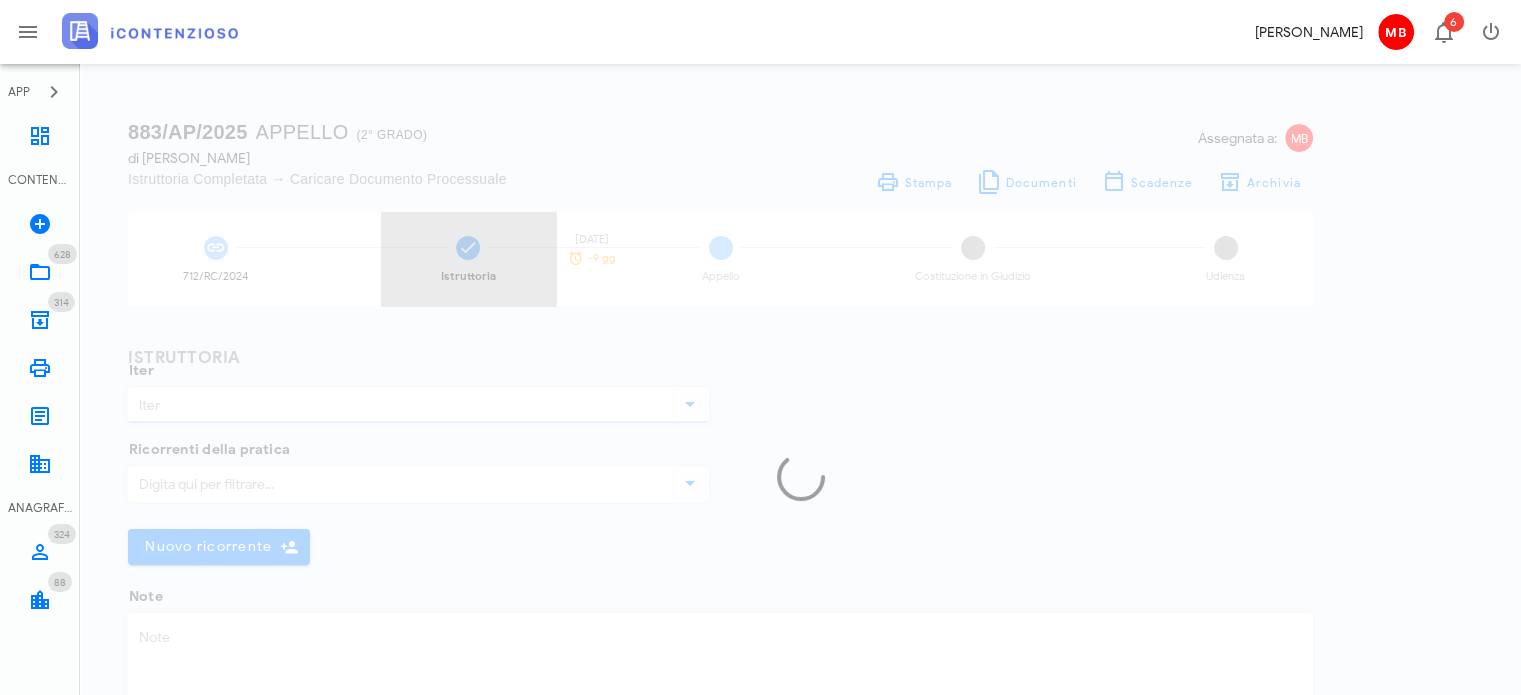 type on "Appello" 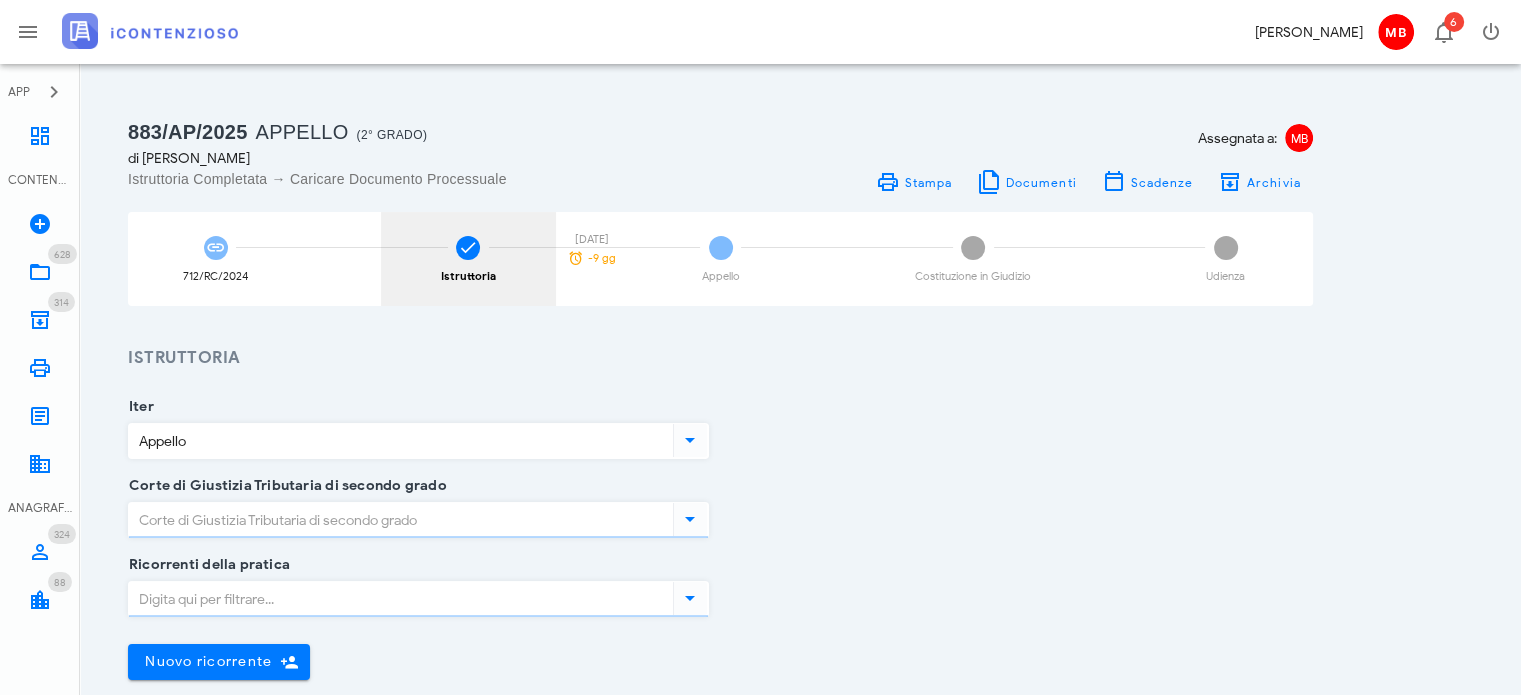type on "Marche - Ancona" 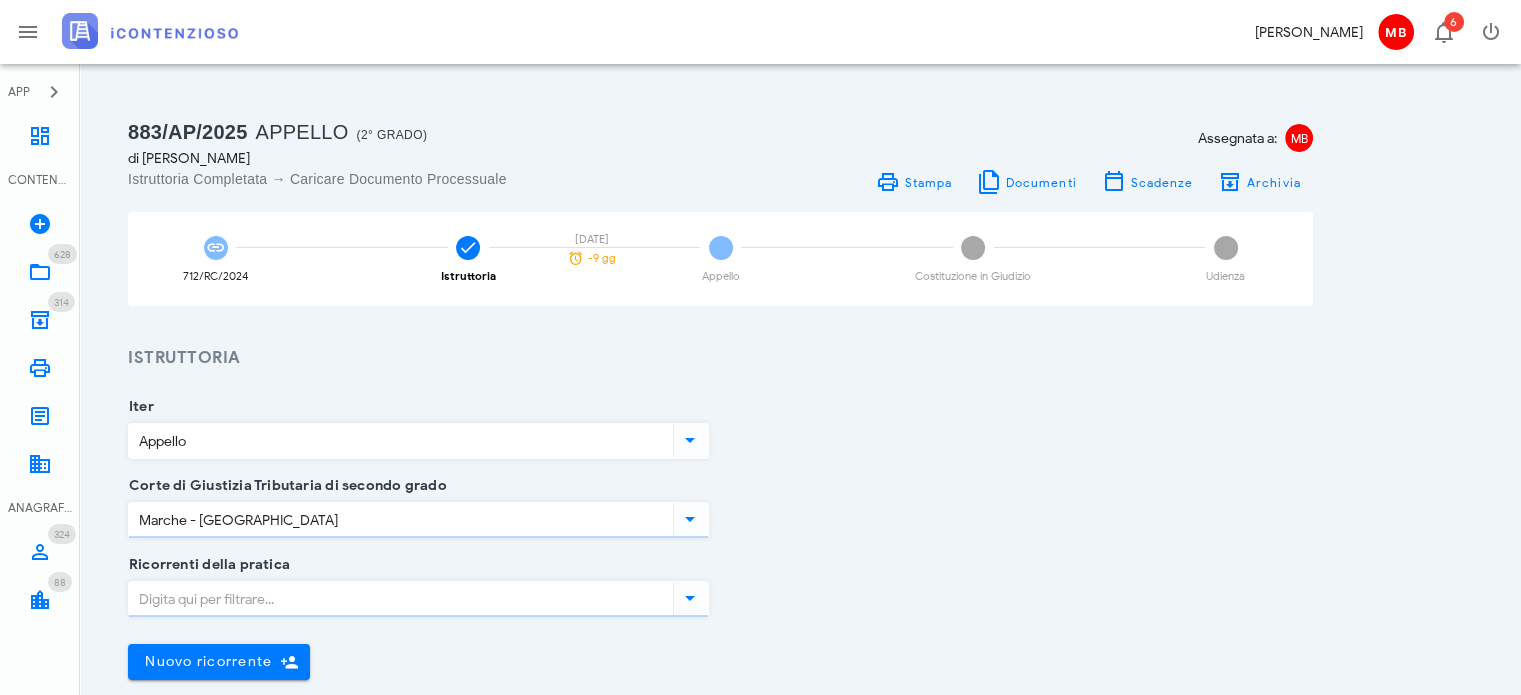 type on "Ancona" 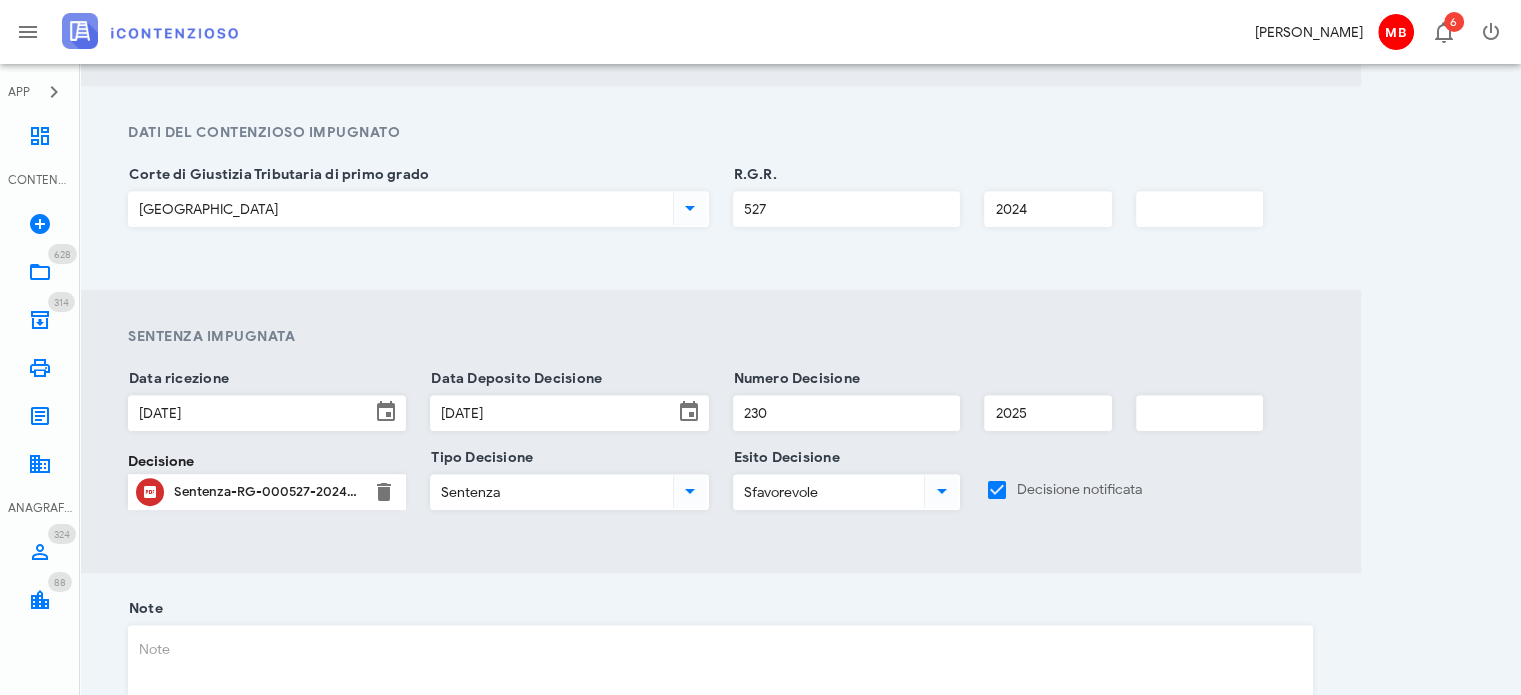 scroll, scrollTop: 1008, scrollLeft: 0, axis: vertical 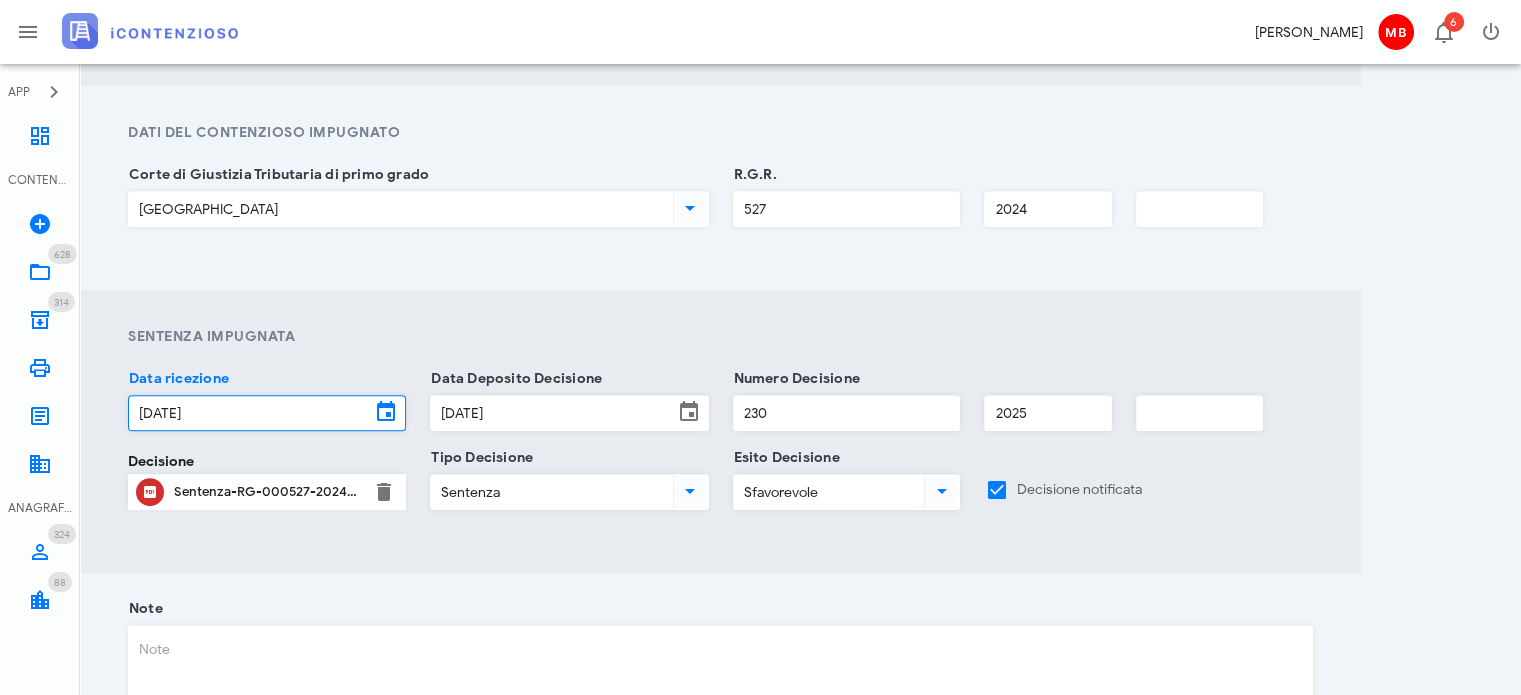 click at bounding box center [386, 412] 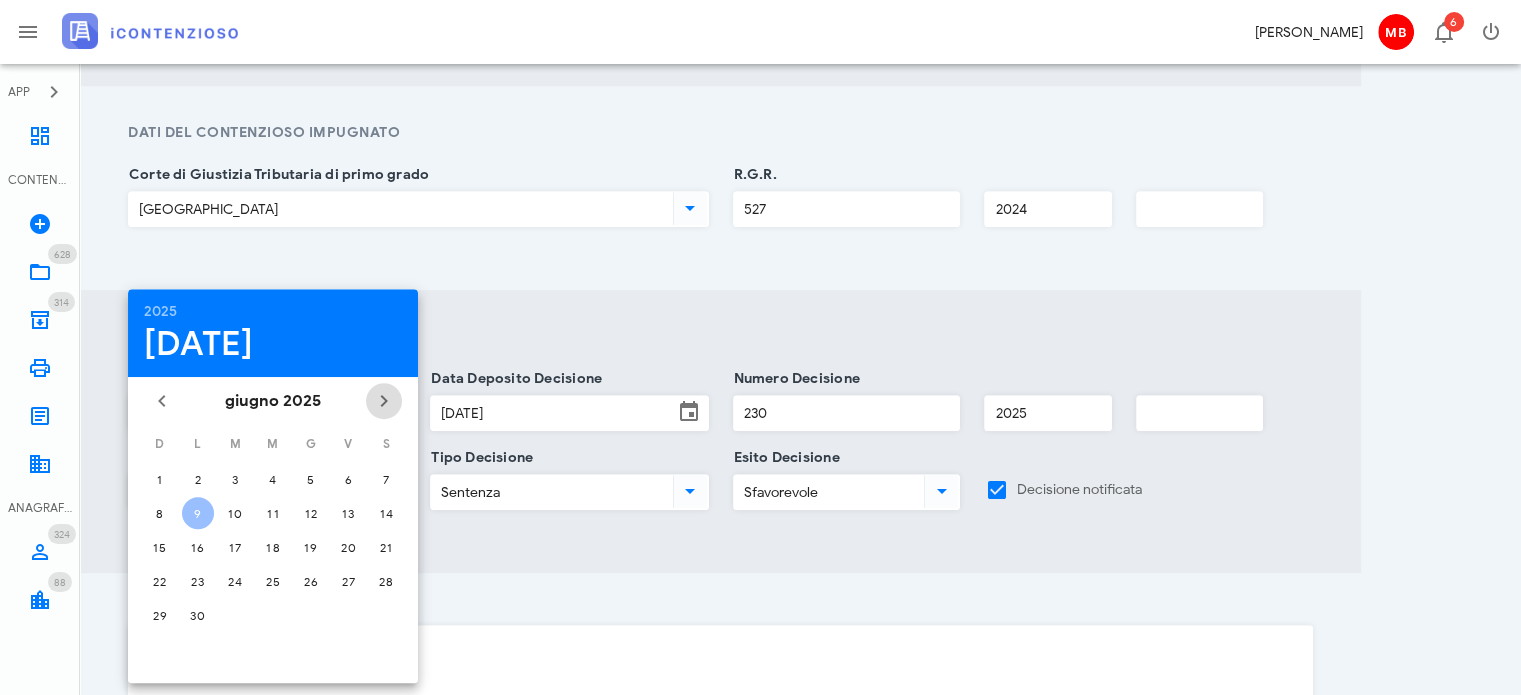 click at bounding box center [384, 401] 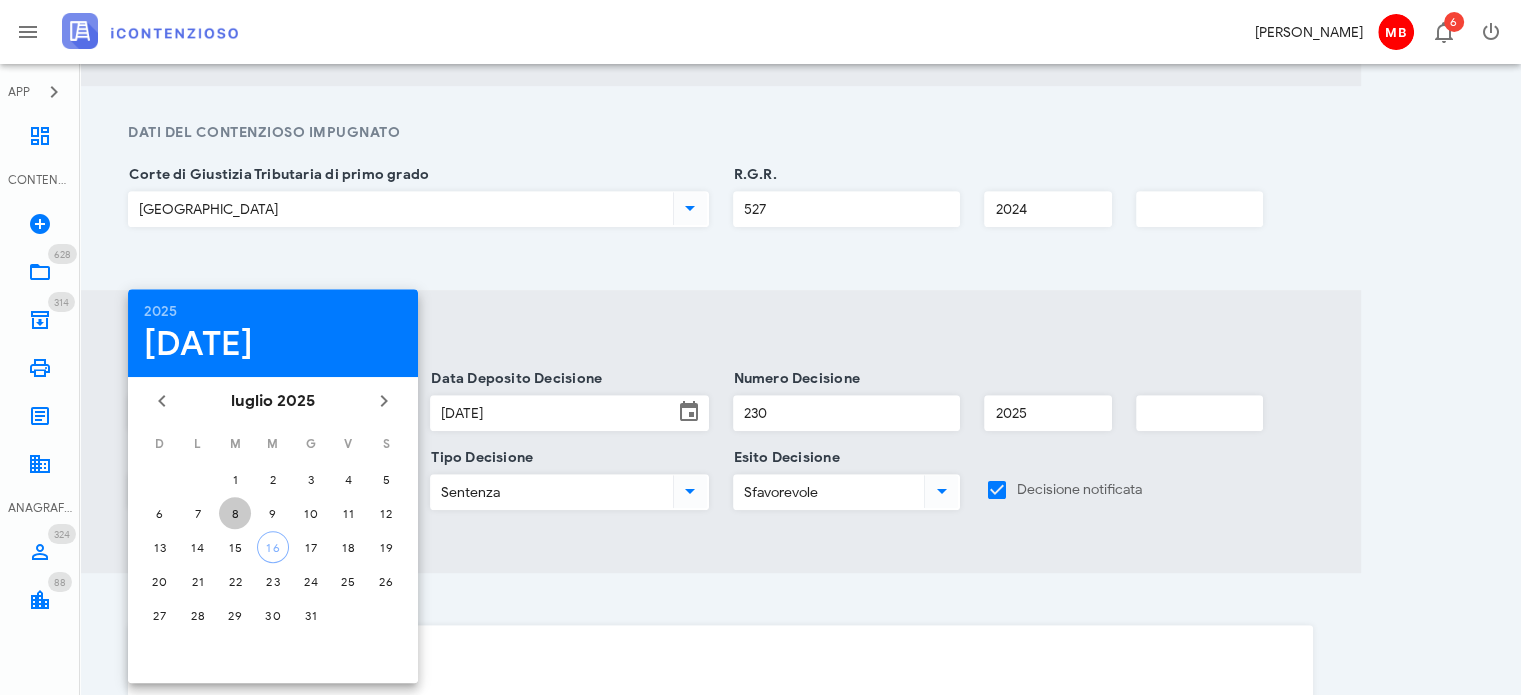 click on "8" at bounding box center [235, 513] 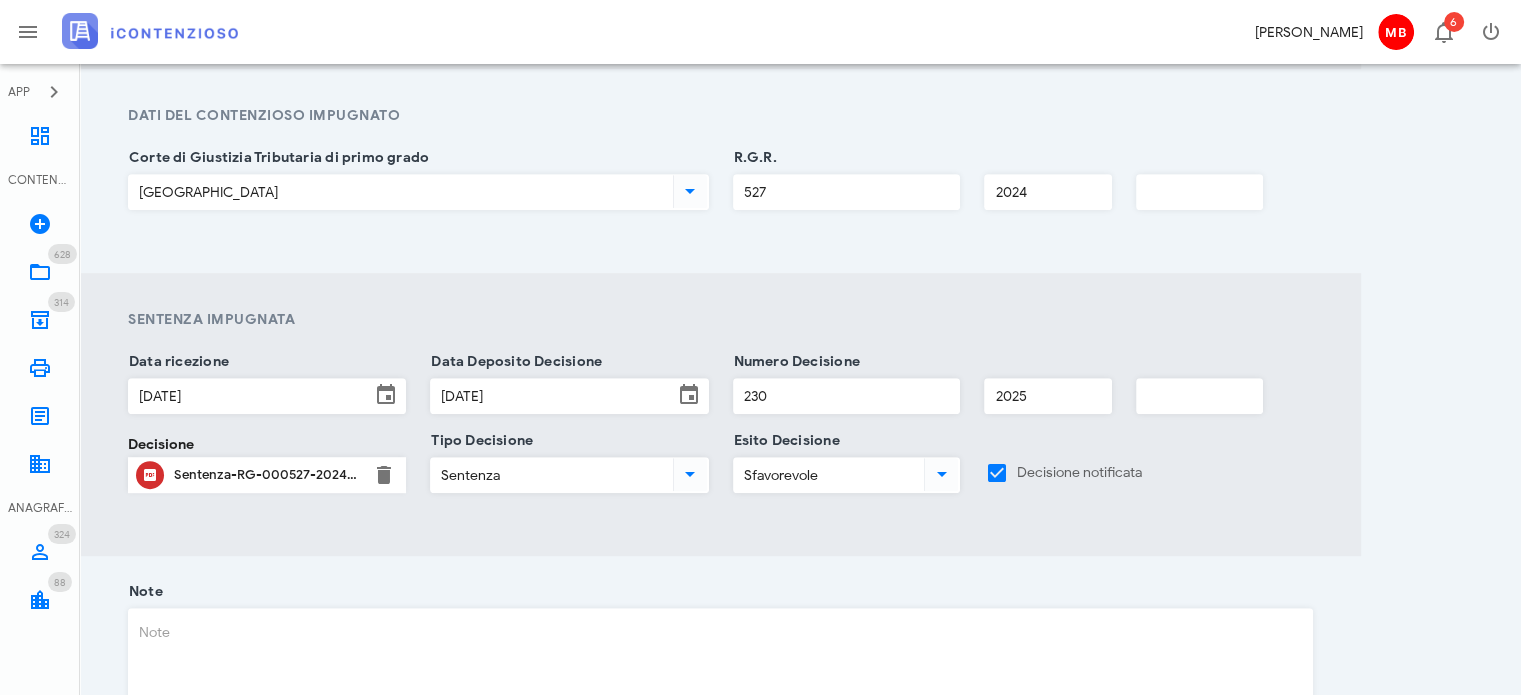 scroll, scrollTop: 1308, scrollLeft: 0, axis: vertical 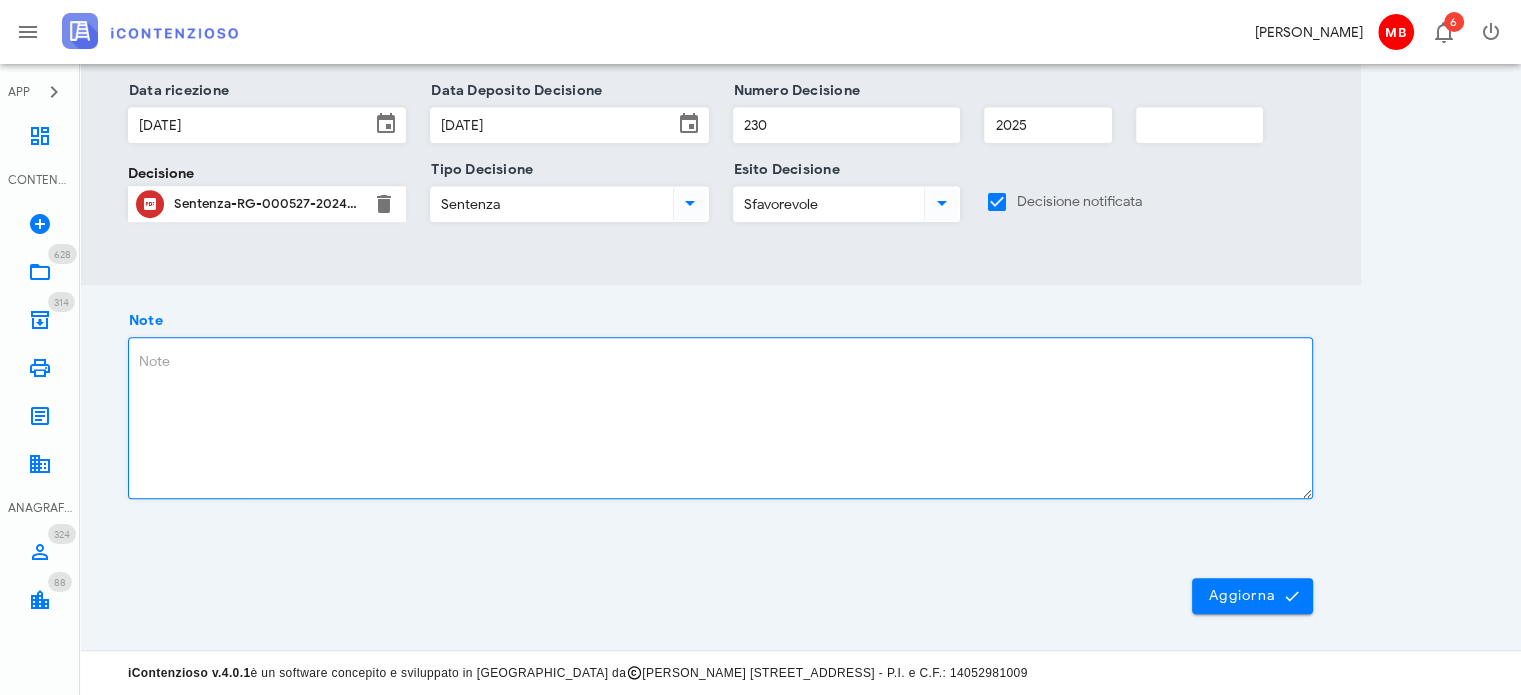 click on "Note" at bounding box center (720, 418) 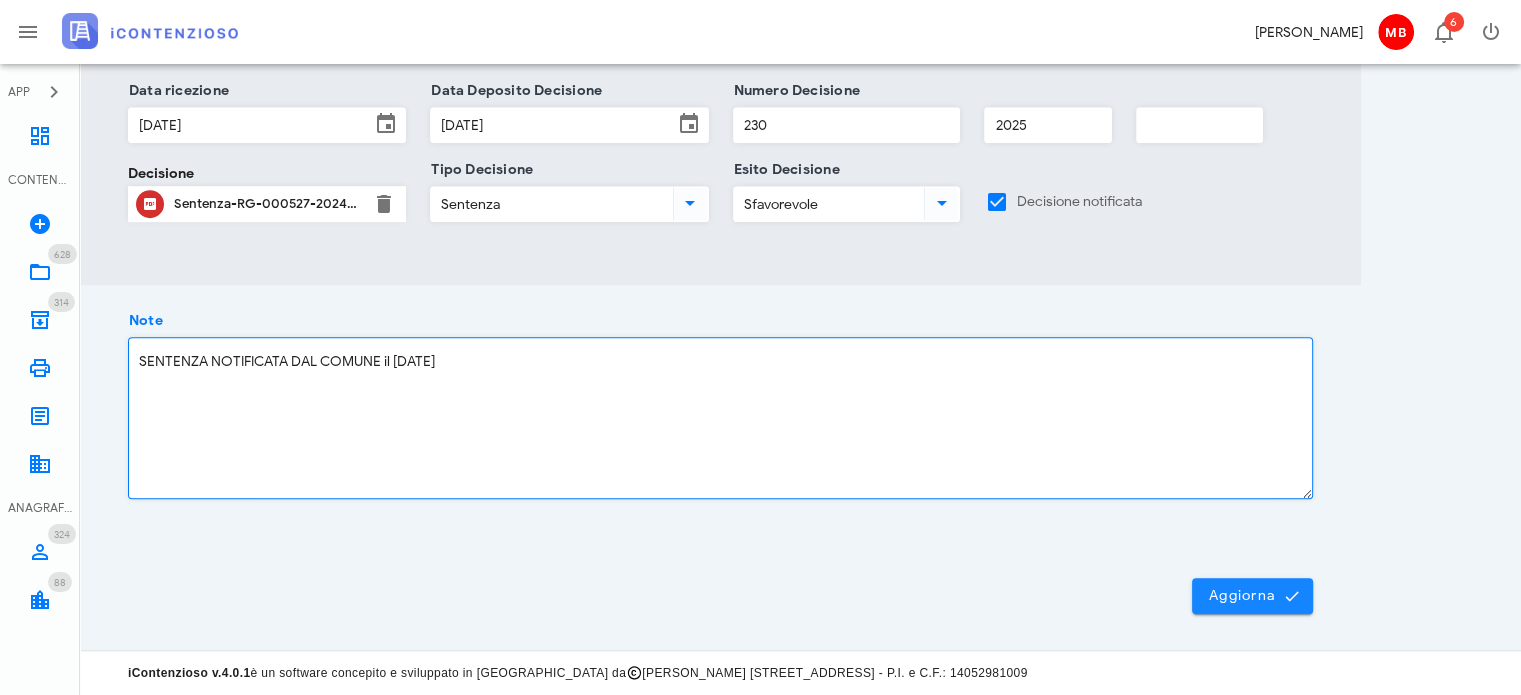 type on "SENTENZA NOTIFICATA DAL COMUNE il 9 giugno 2025" 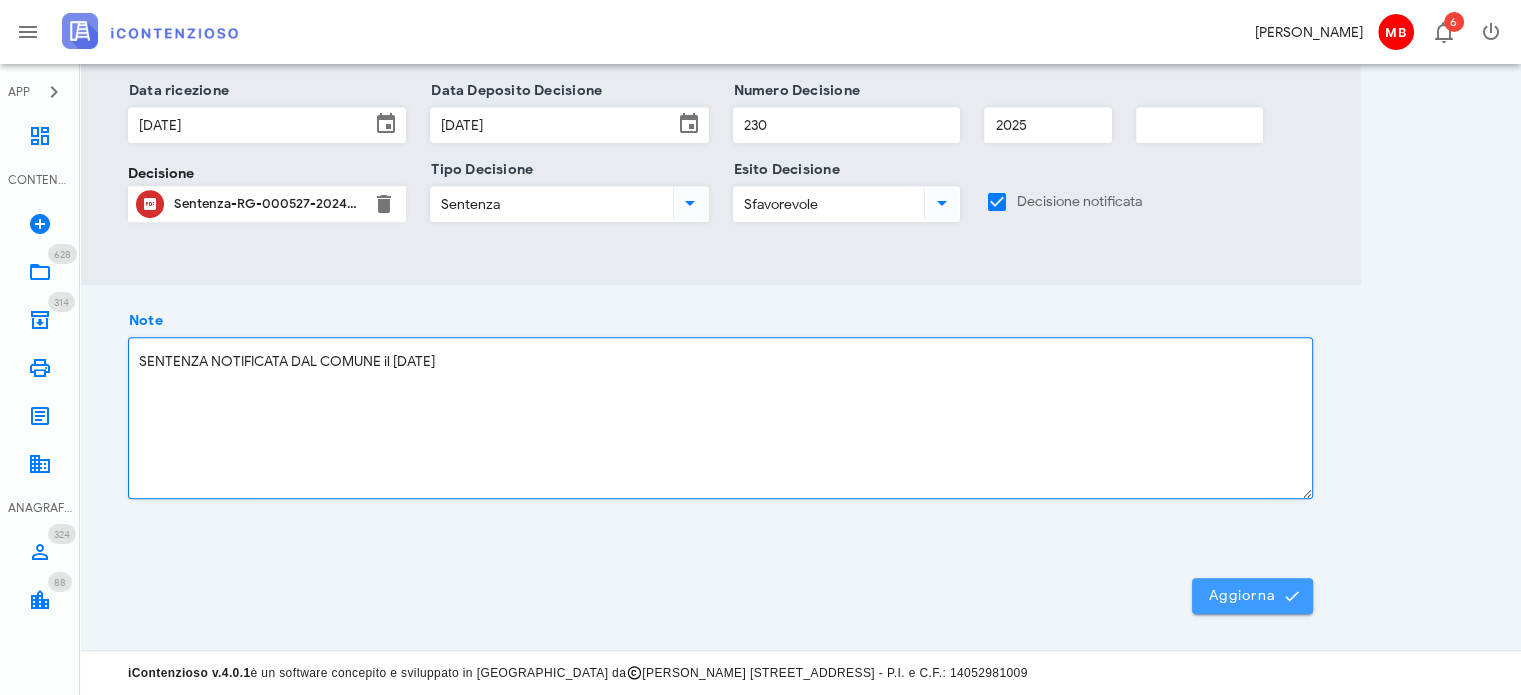 click on "Aggiorna" at bounding box center [1252, 596] 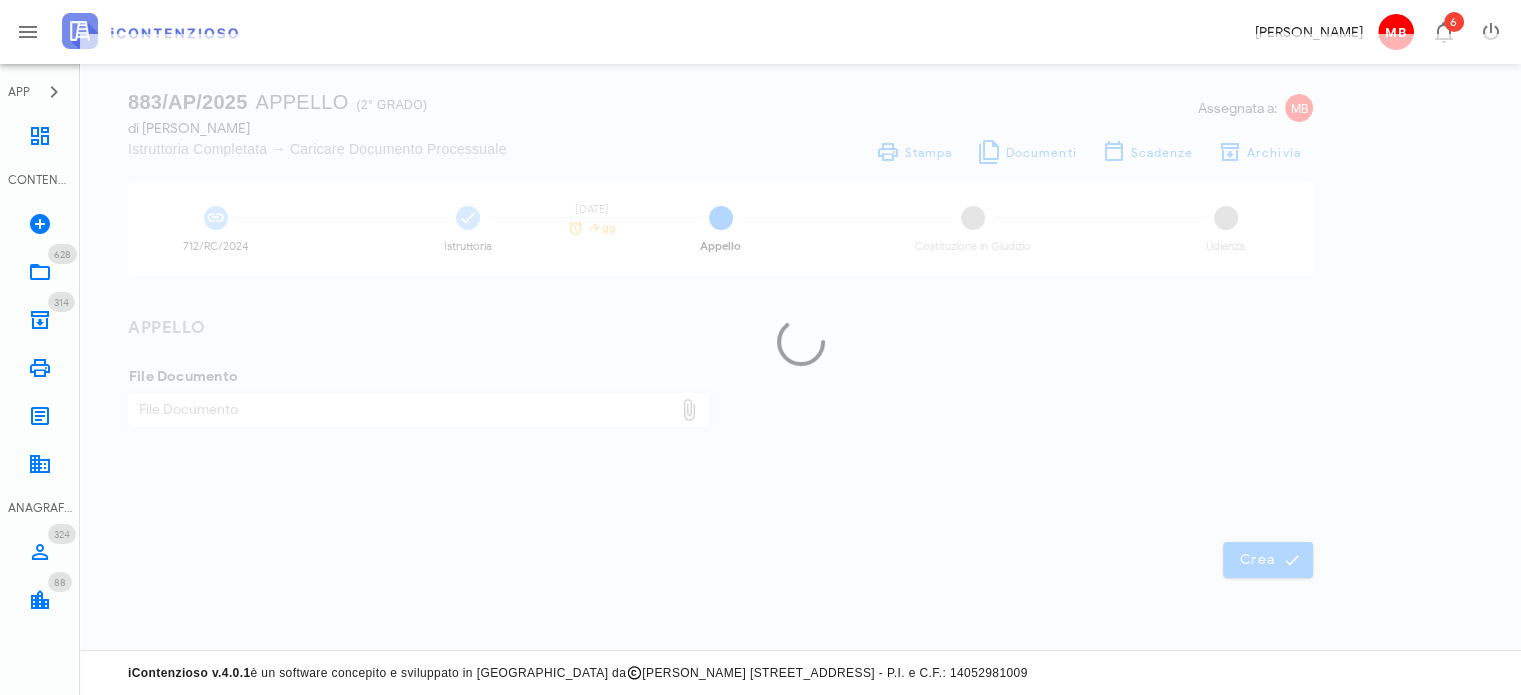 scroll, scrollTop: 28, scrollLeft: 0, axis: vertical 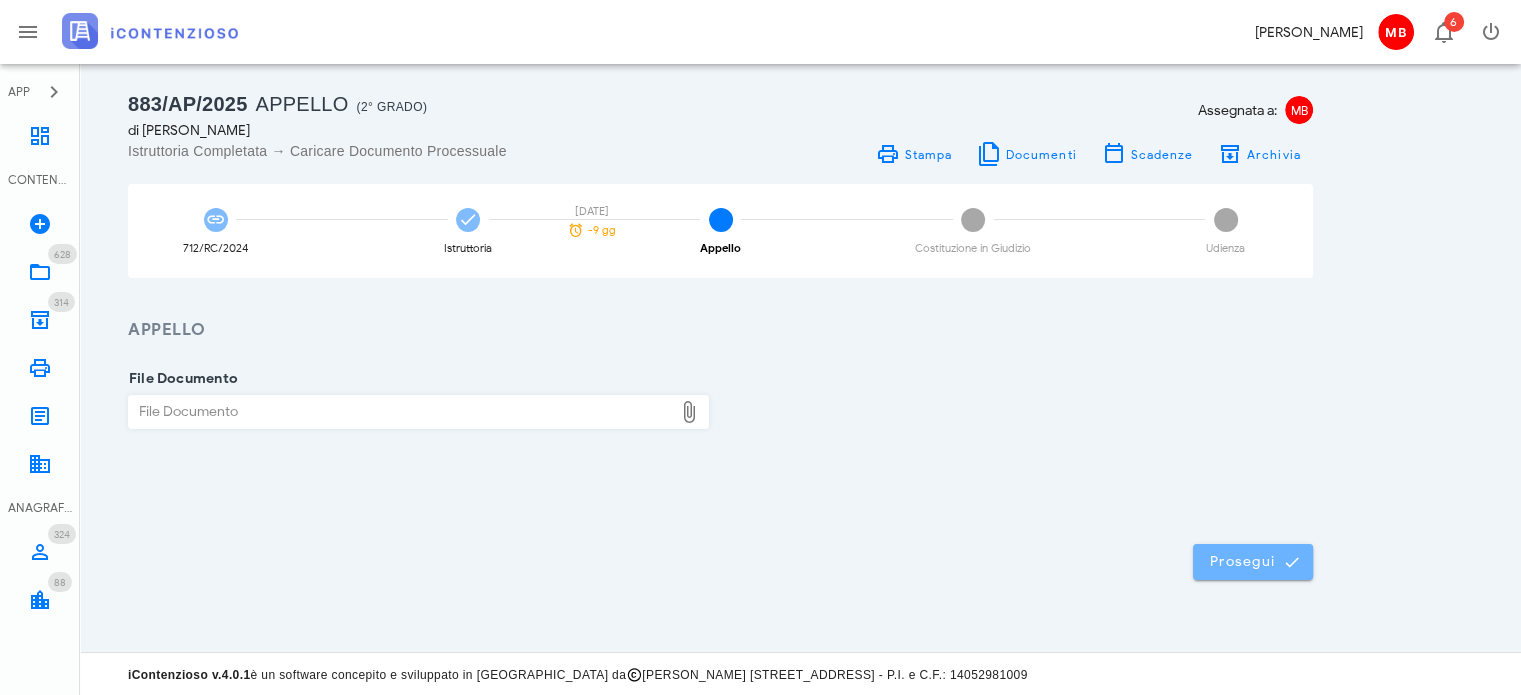 click on "Prosegui" at bounding box center [1253, 562] 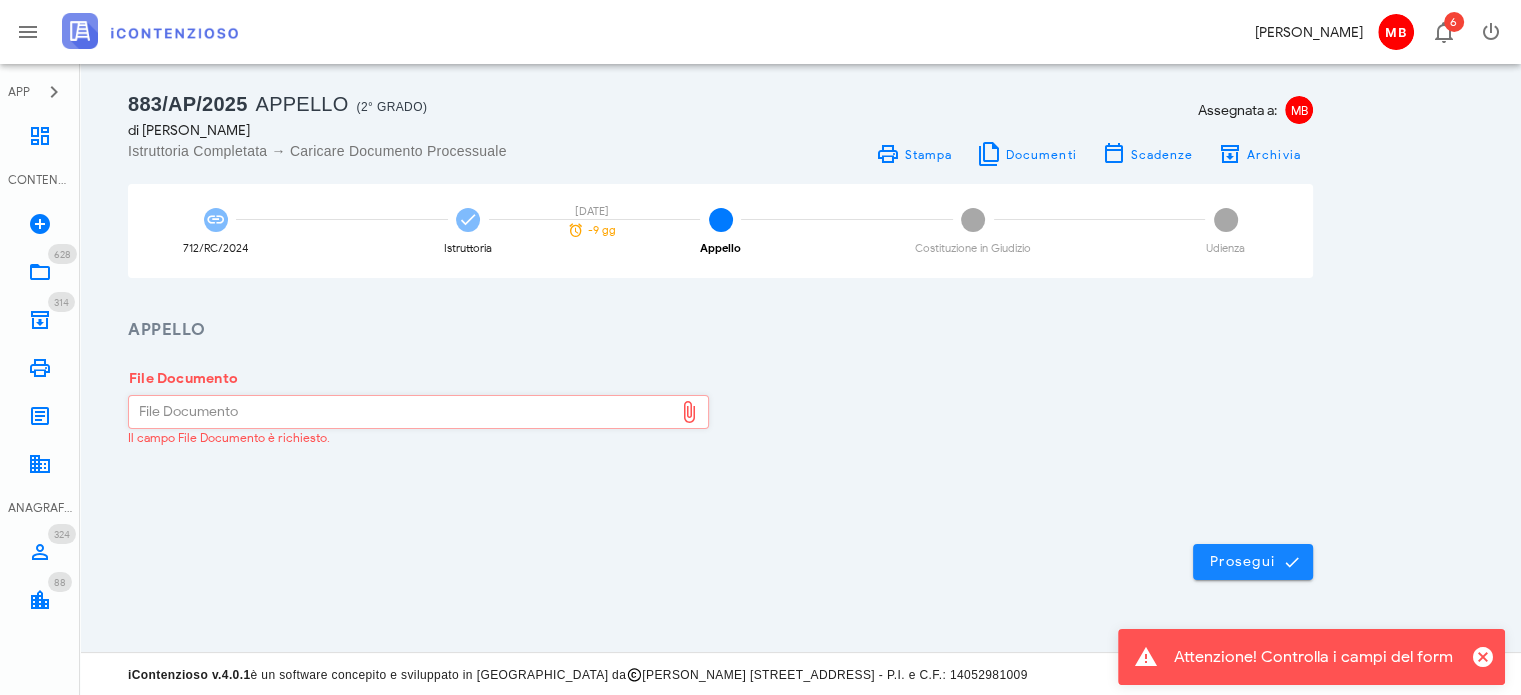 scroll, scrollTop: 0, scrollLeft: 0, axis: both 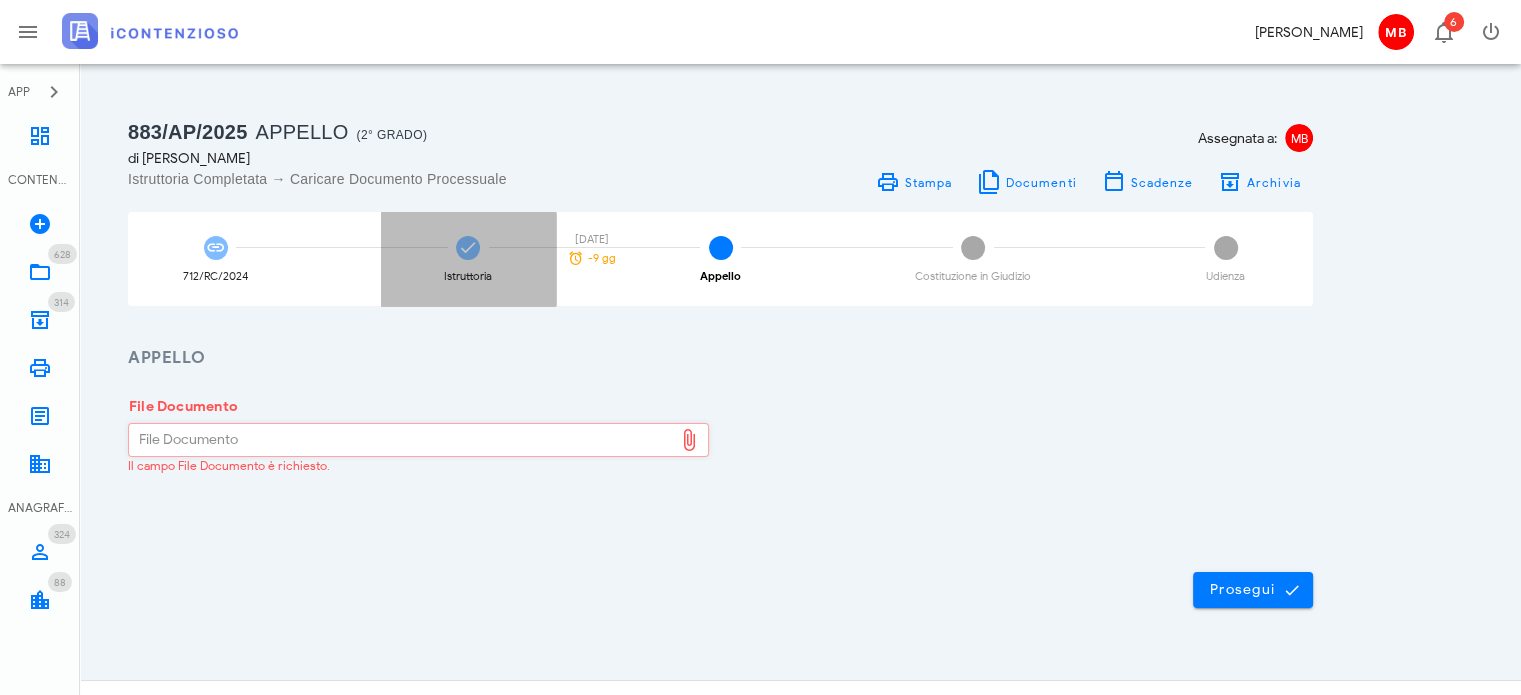 click on "Istruttoria  25/07/2025   -9 gg" at bounding box center (468, 259) 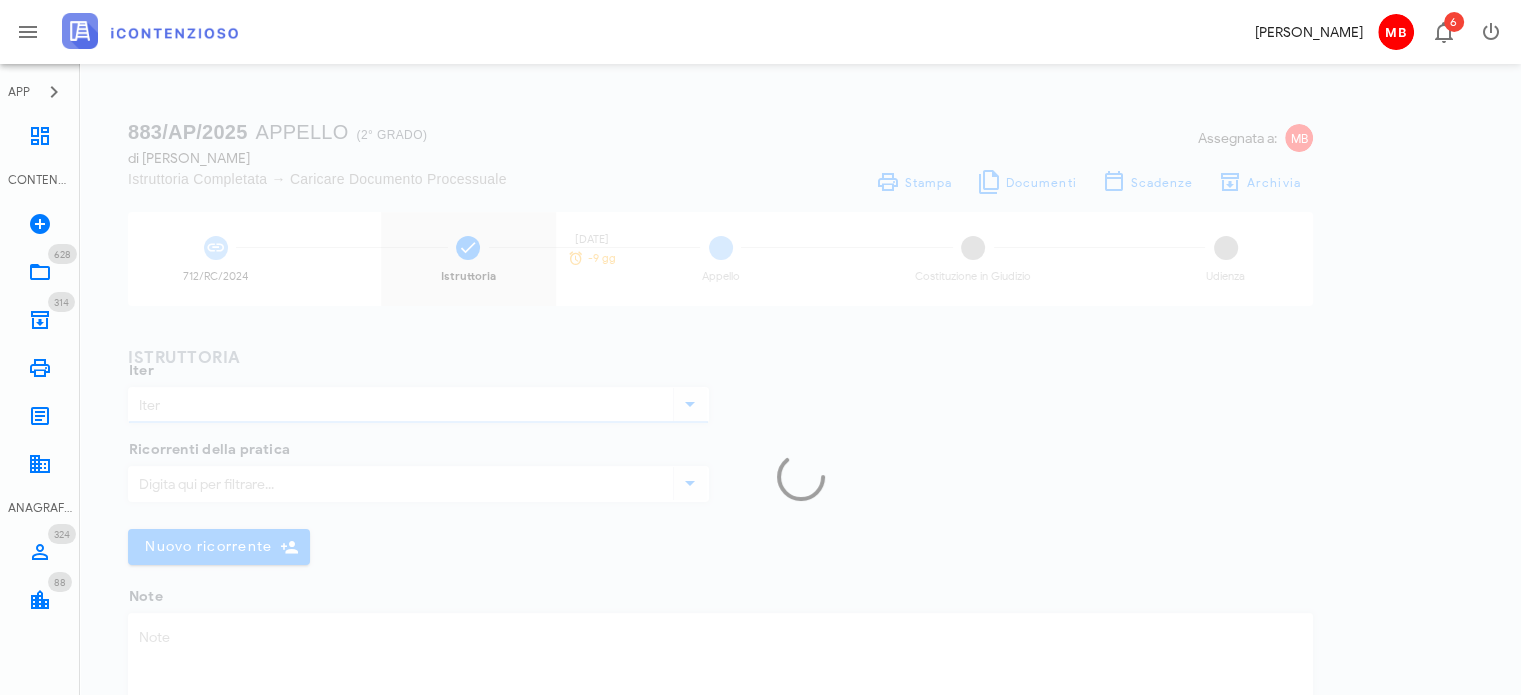 type on "Appello" 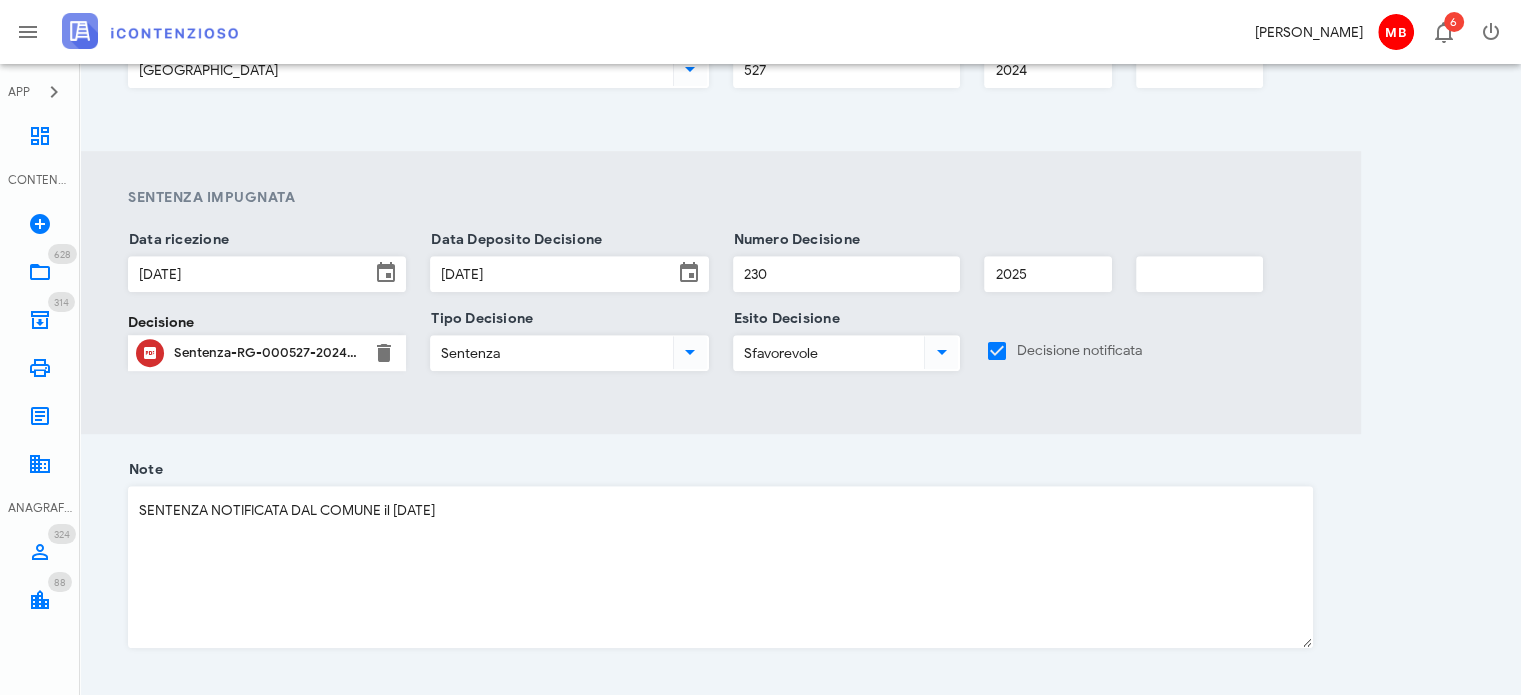 scroll, scrollTop: 1200, scrollLeft: 0, axis: vertical 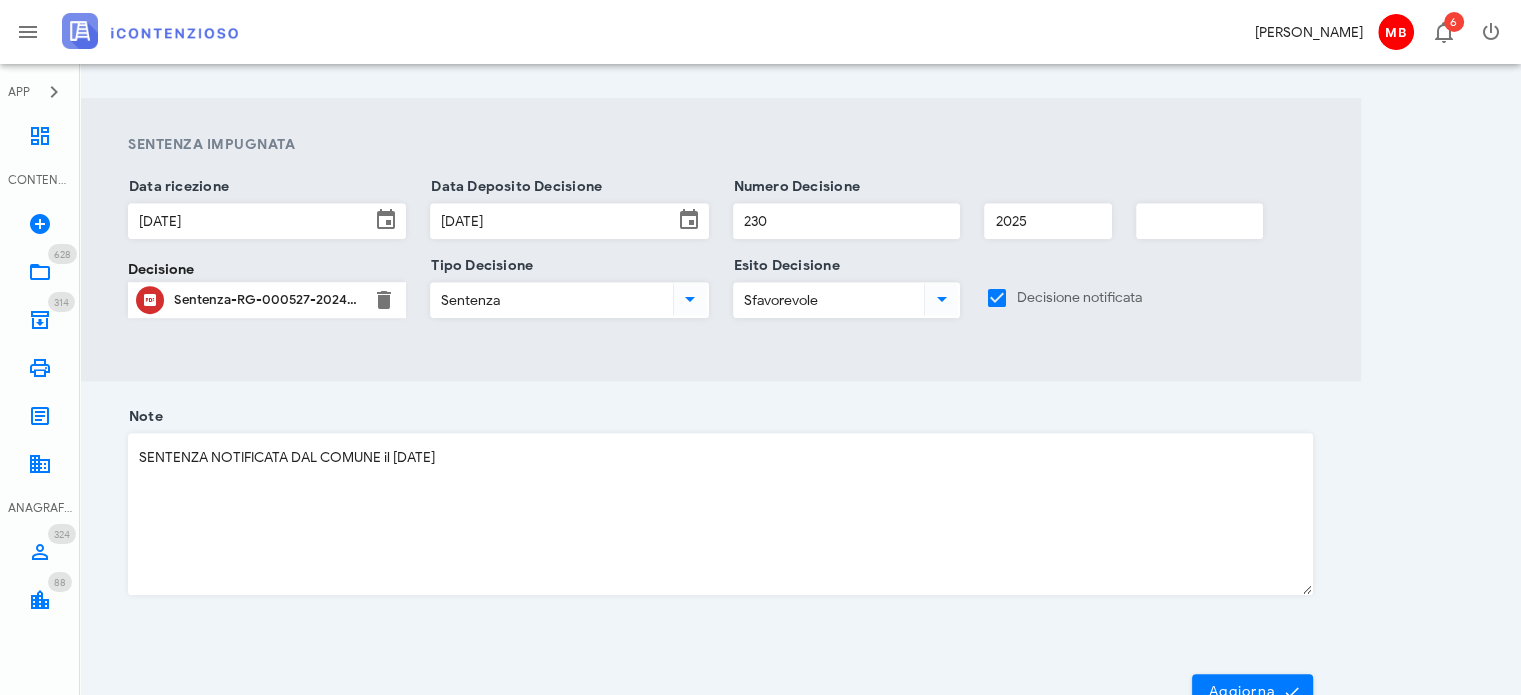 click at bounding box center (386, 220) 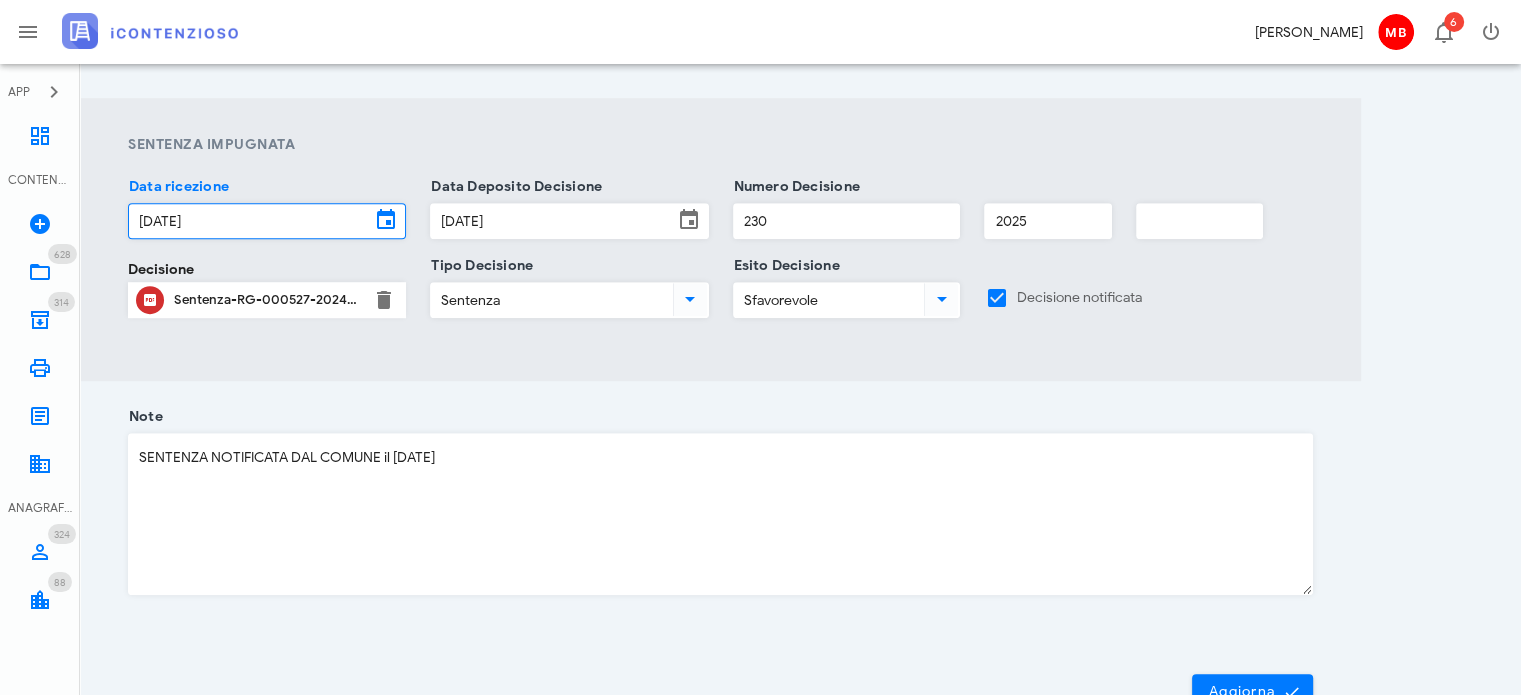 click at bounding box center [386, 220] 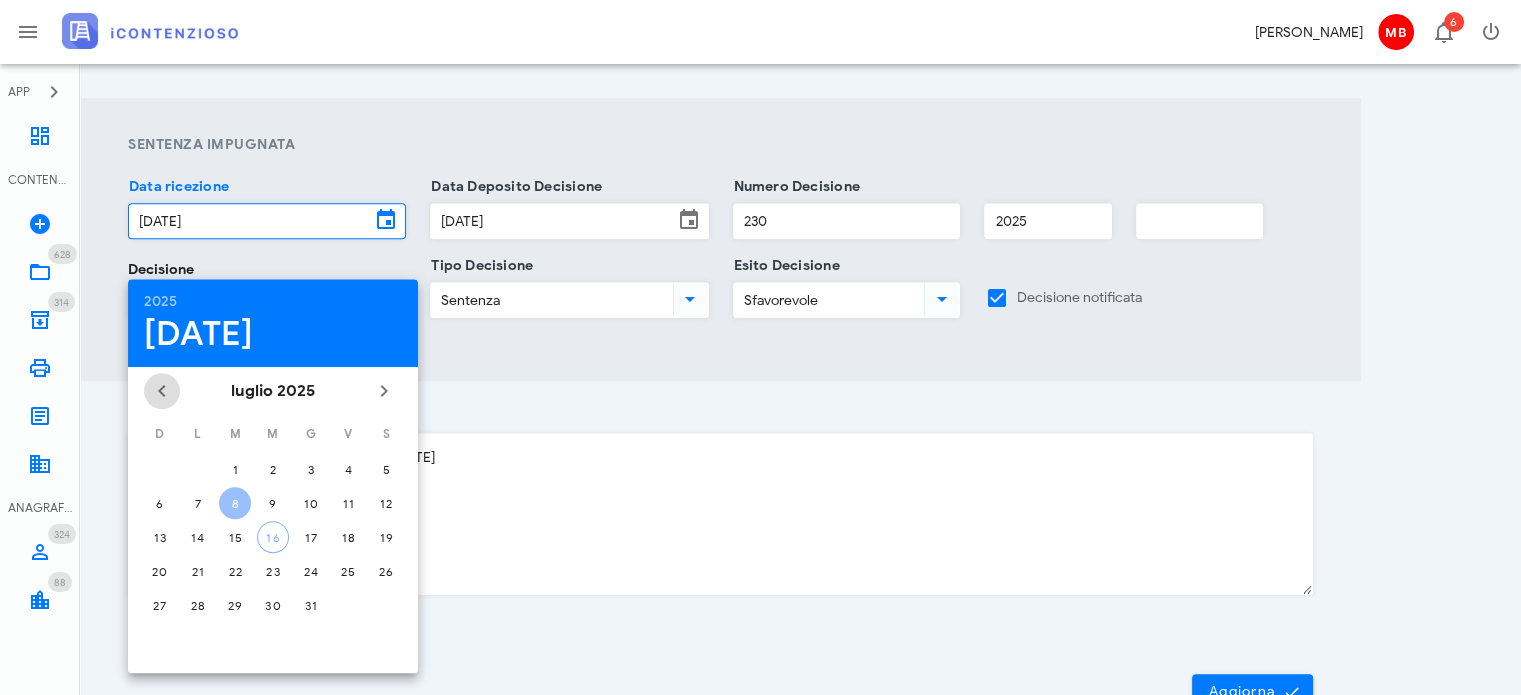 click at bounding box center (162, 391) 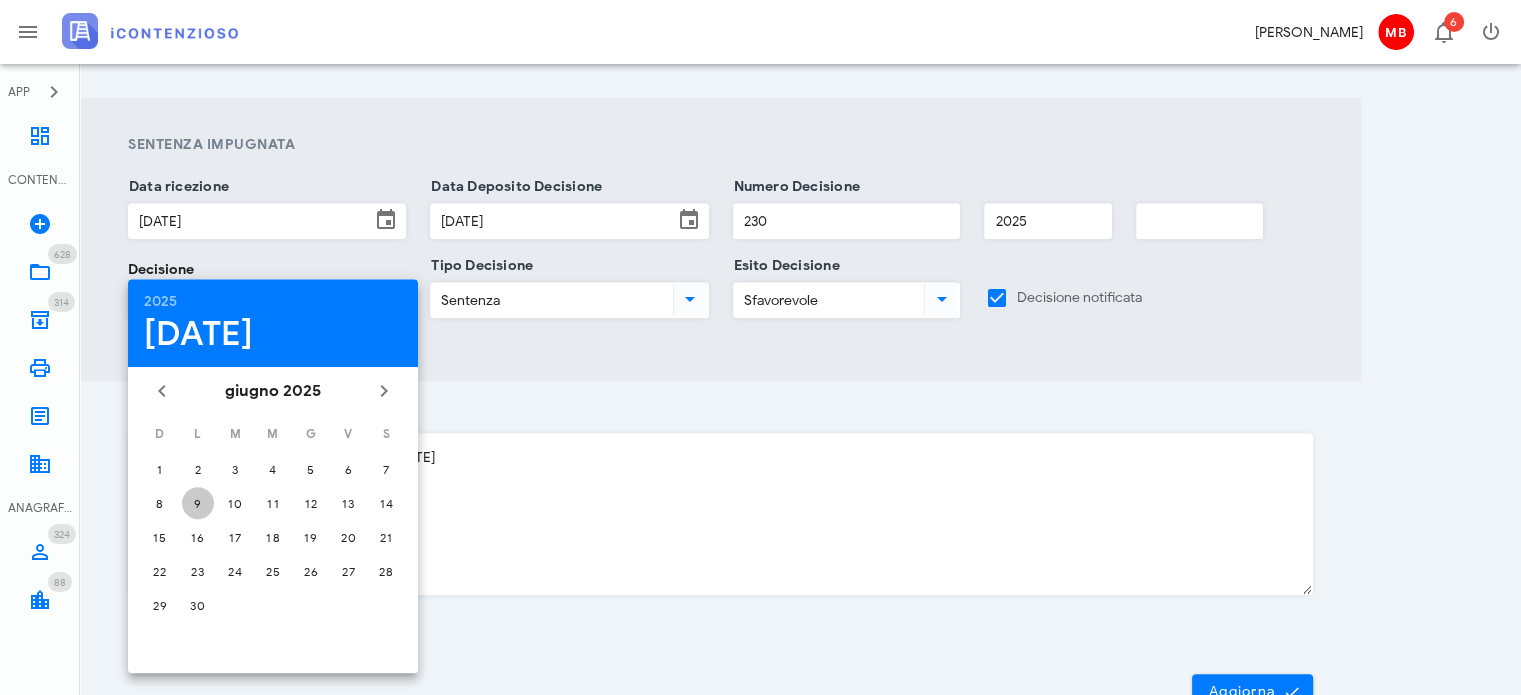 click on "9" at bounding box center [198, 503] 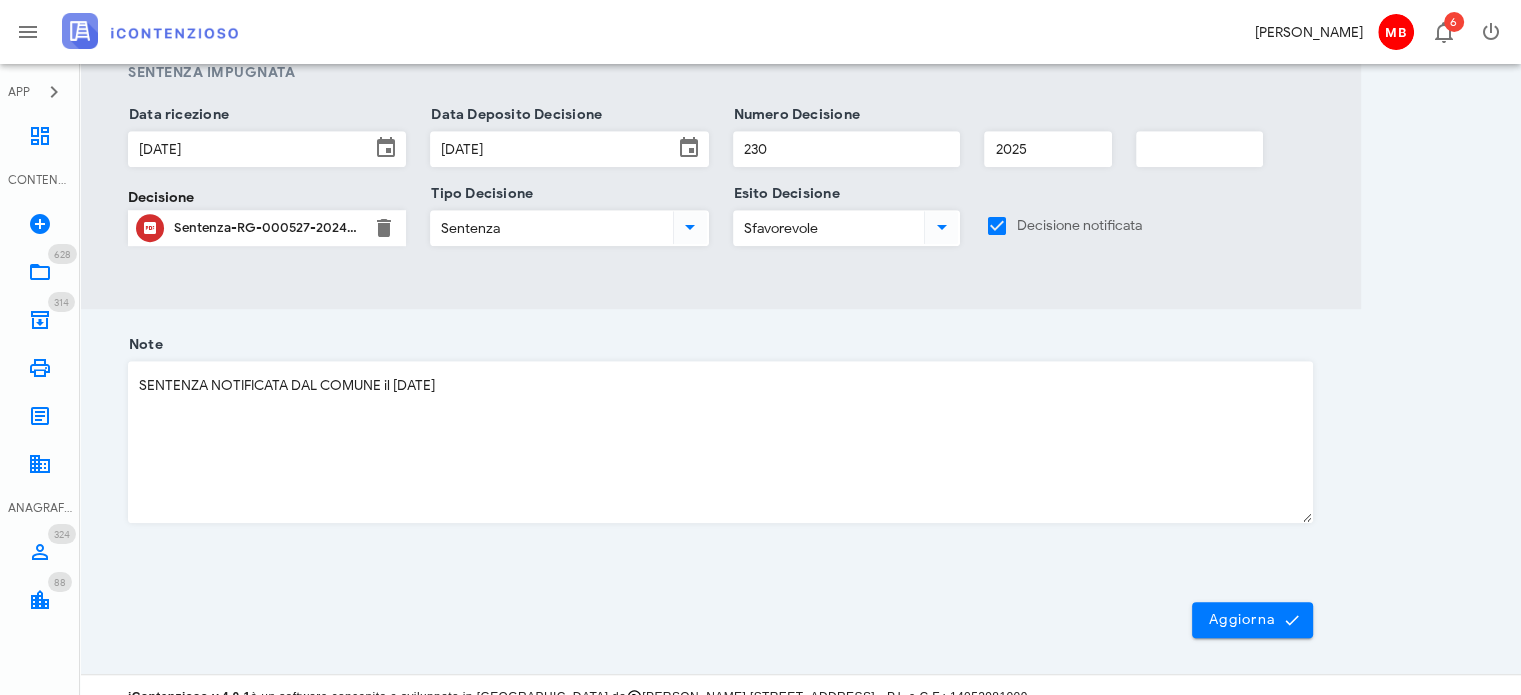 scroll, scrollTop: 1308, scrollLeft: 0, axis: vertical 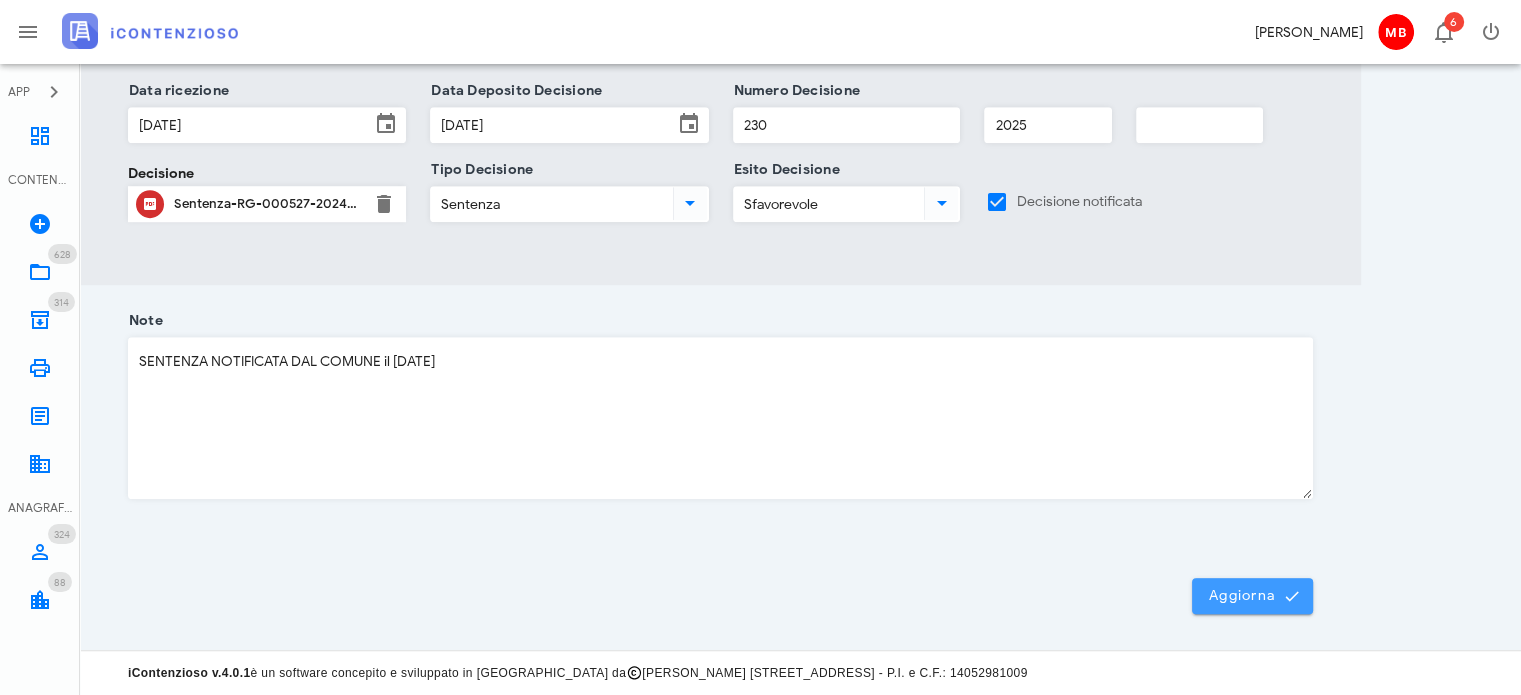 click on "Aggiorna" at bounding box center (1252, 596) 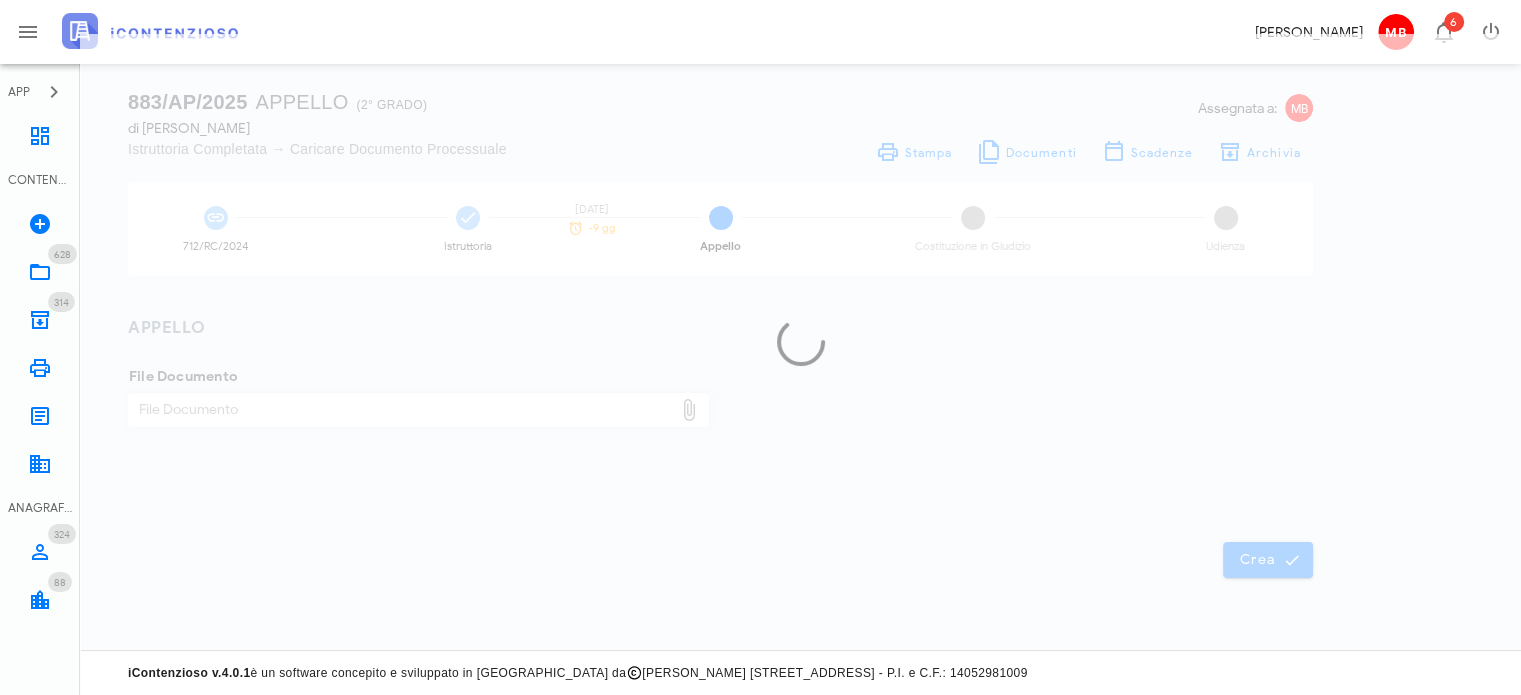 scroll, scrollTop: 28, scrollLeft: 0, axis: vertical 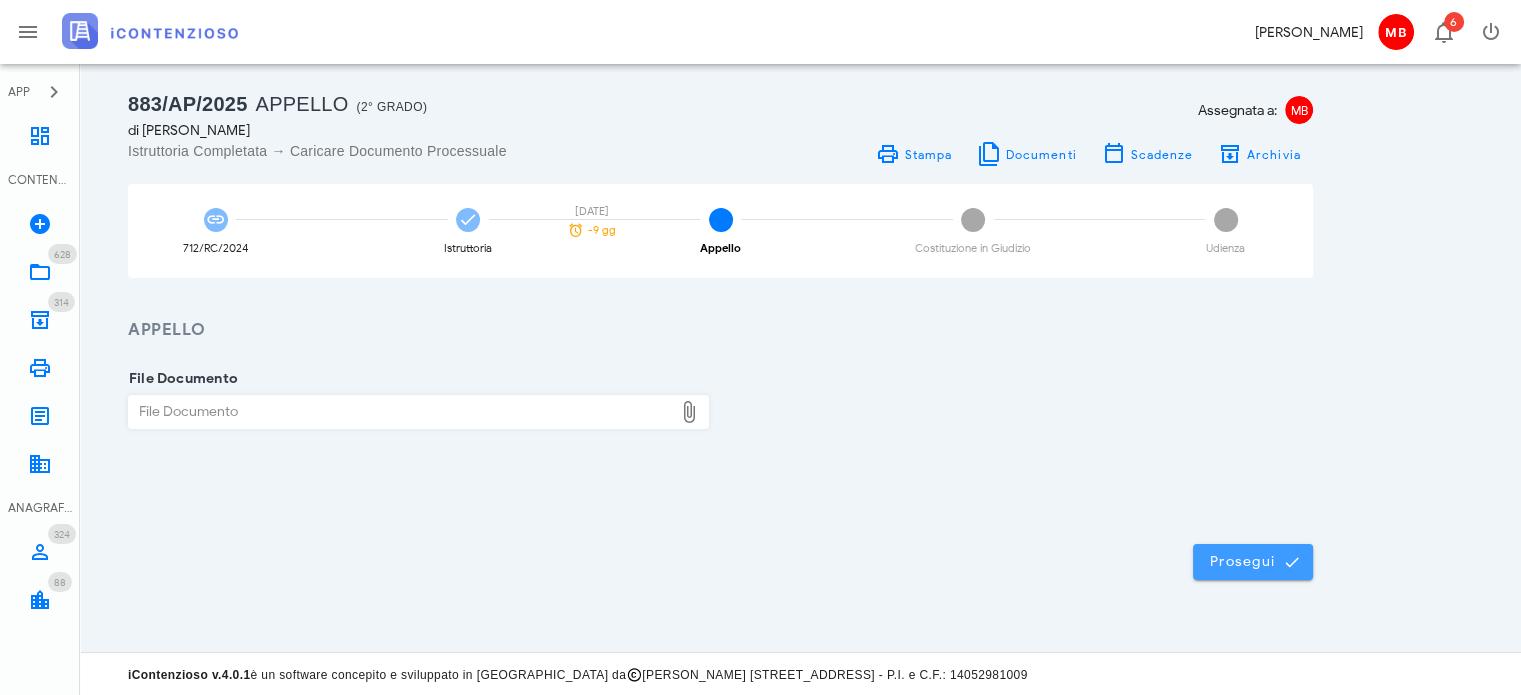 click on "Prosegui" at bounding box center (1253, 562) 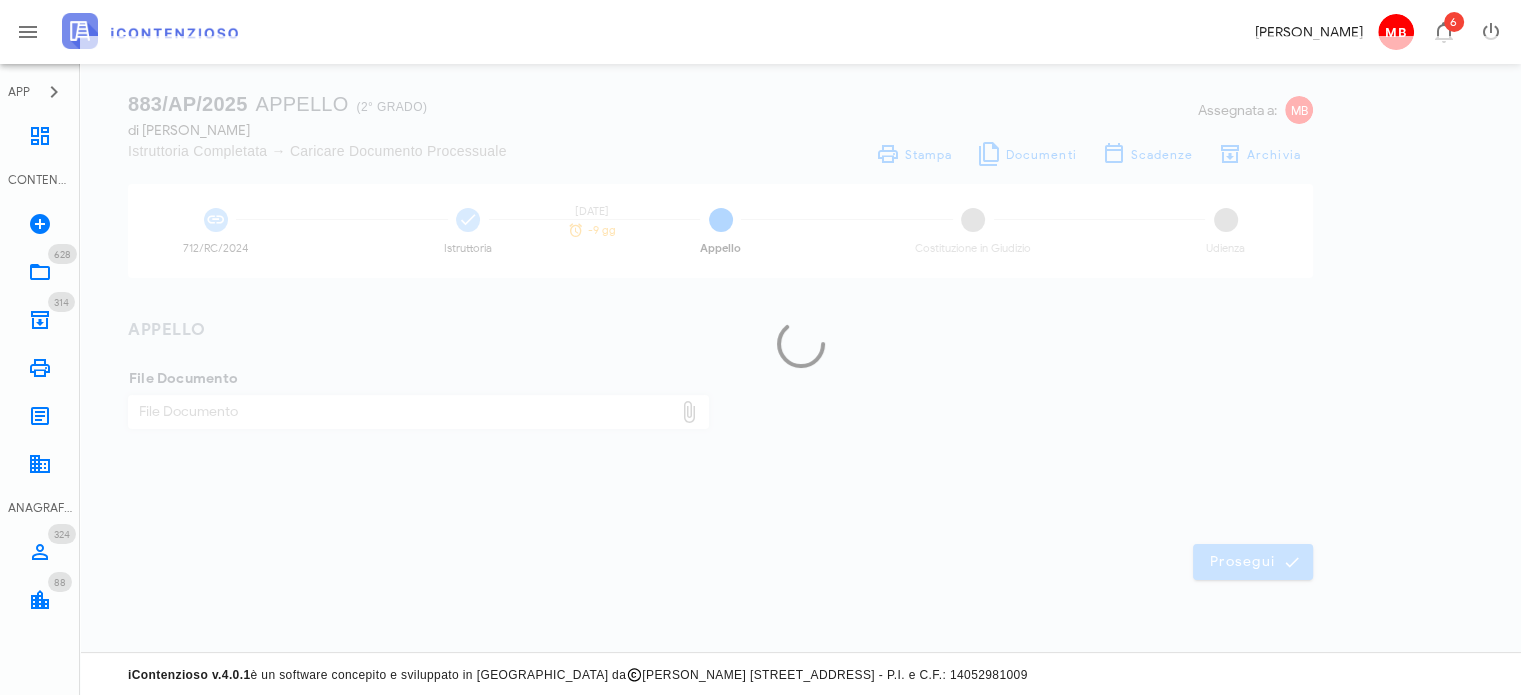 scroll, scrollTop: 0, scrollLeft: 0, axis: both 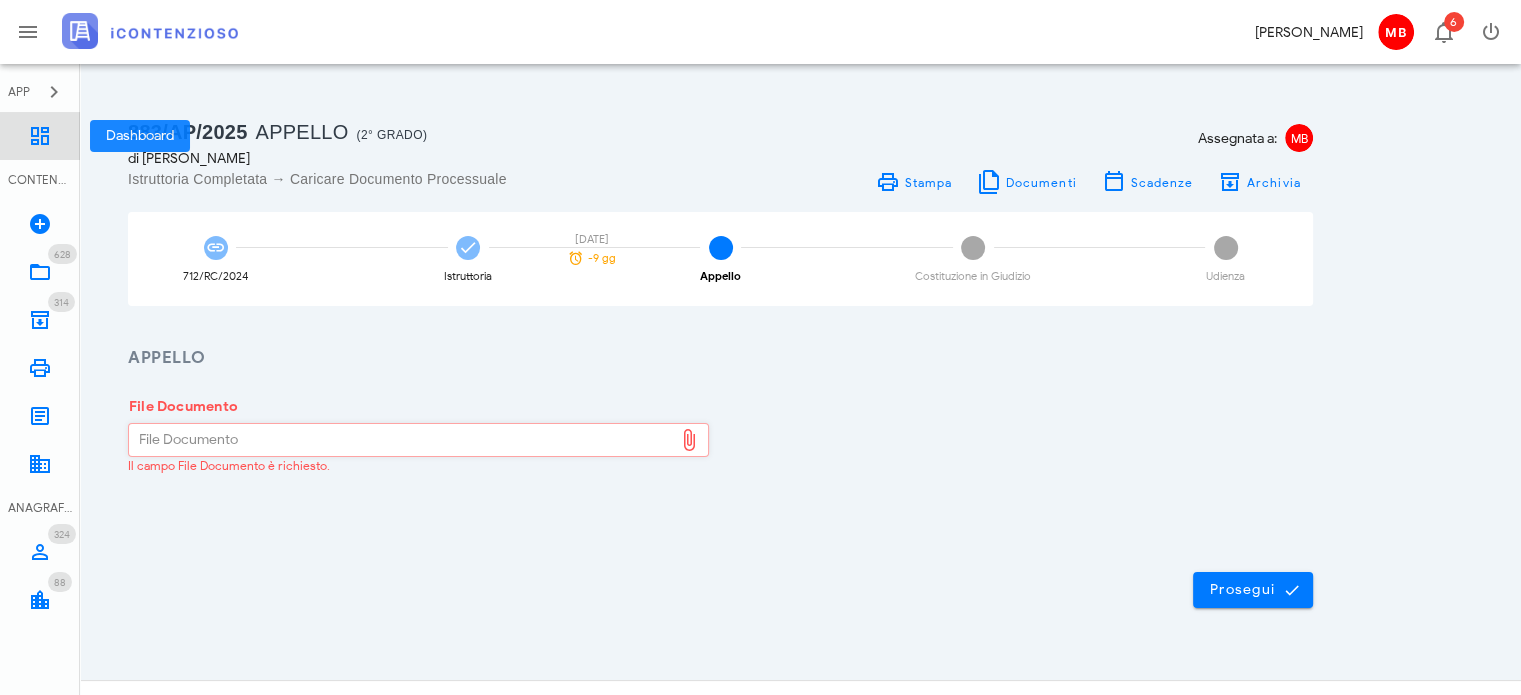 click at bounding box center (40, 136) 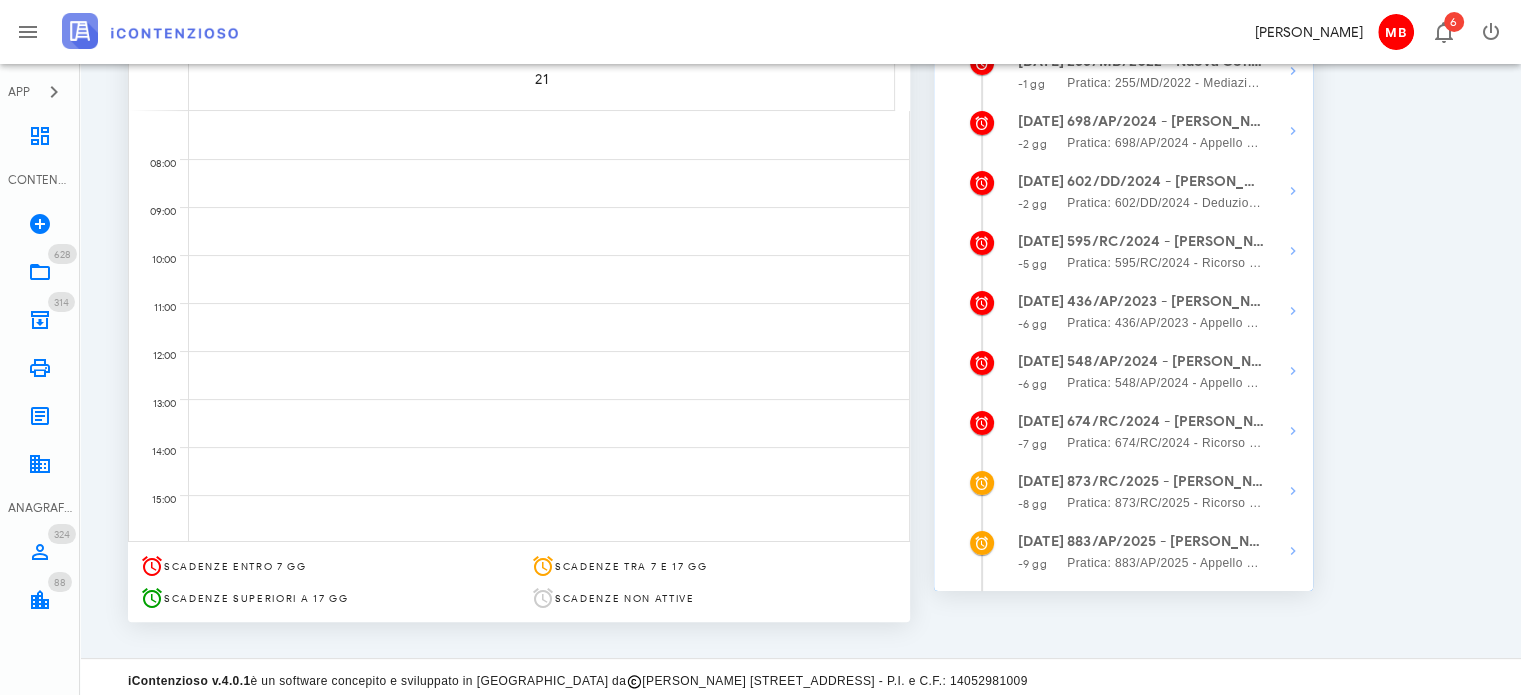 scroll, scrollTop: 342, scrollLeft: 0, axis: vertical 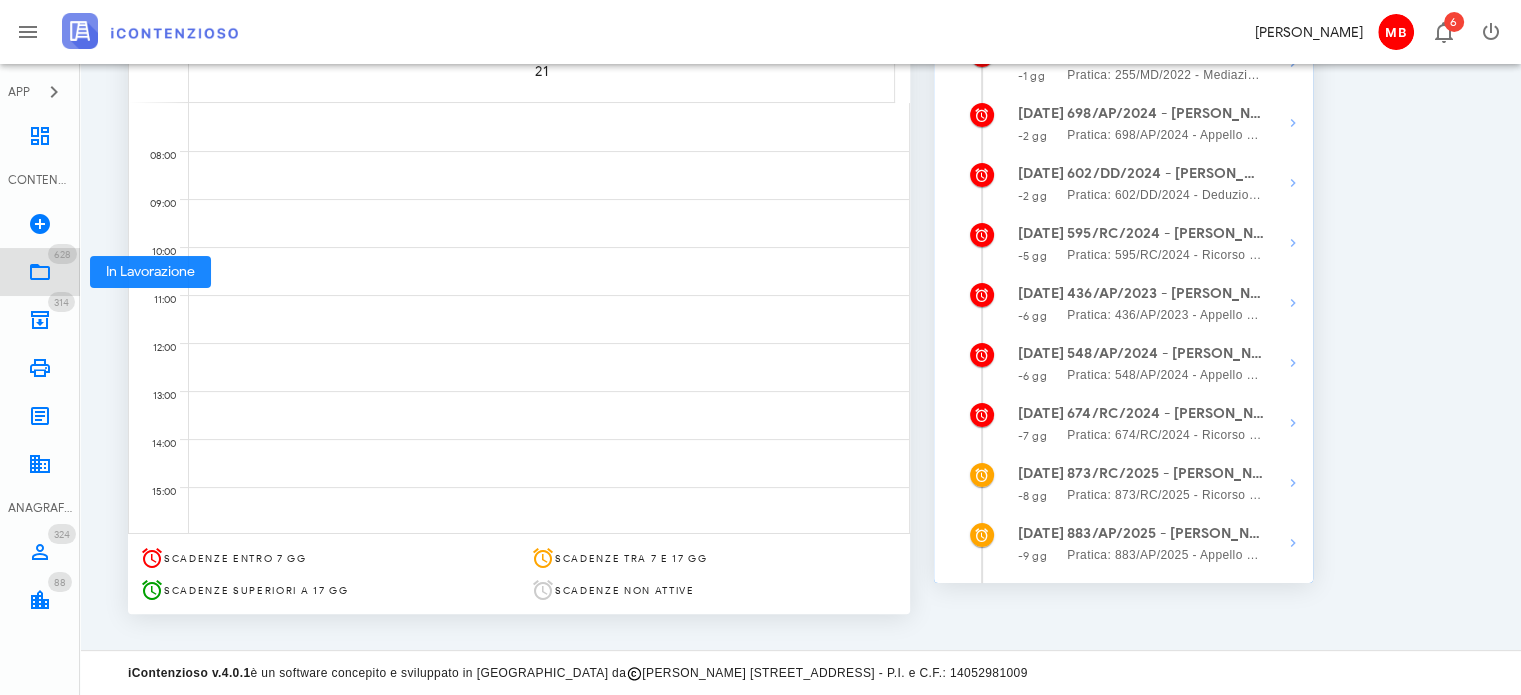 click on "628" at bounding box center [62, 254] 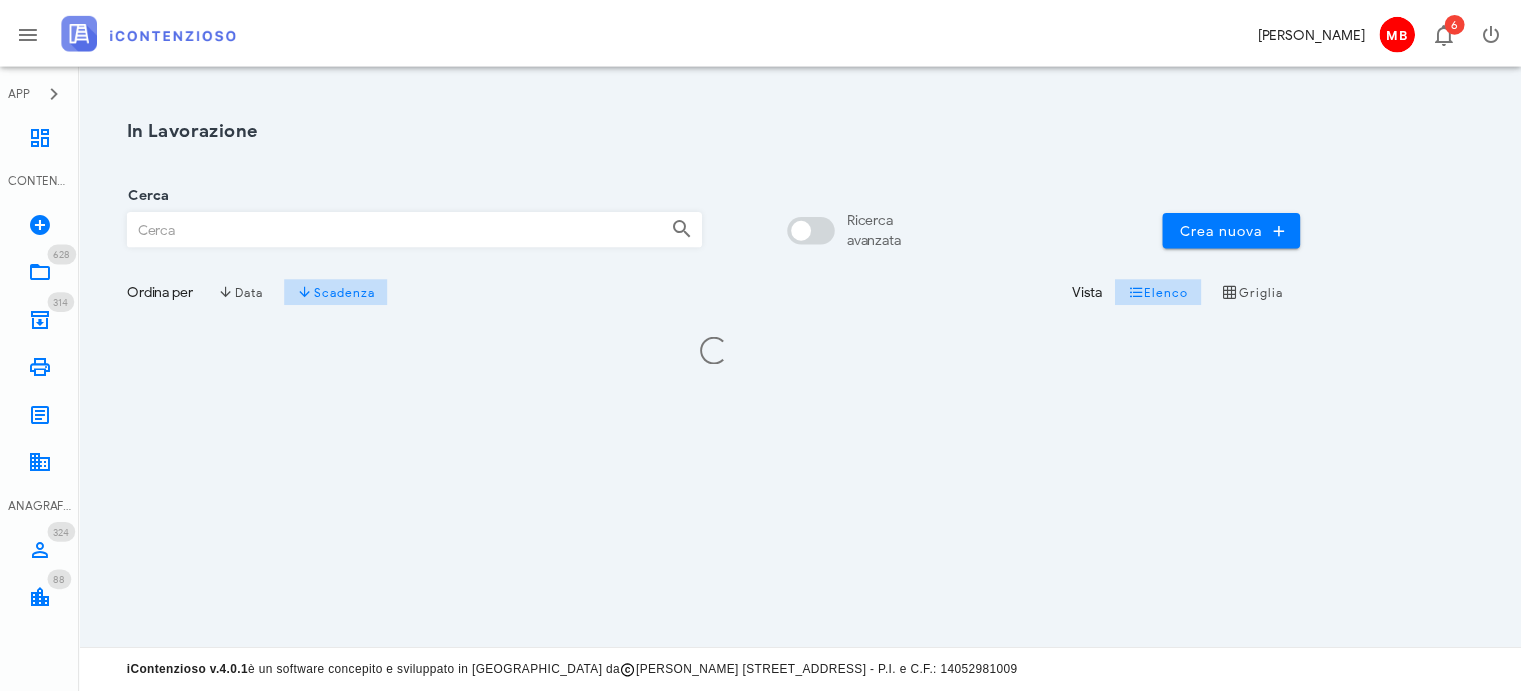 scroll, scrollTop: 0, scrollLeft: 0, axis: both 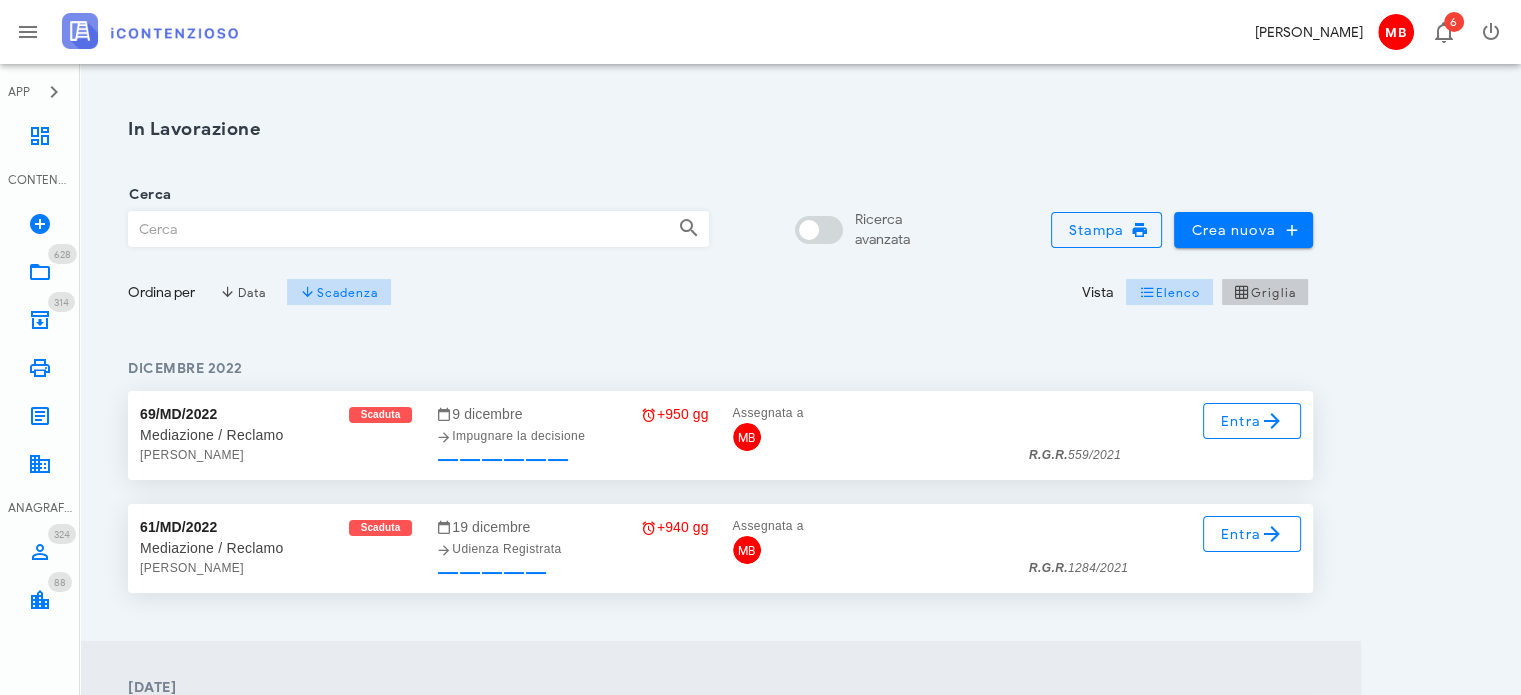 click on "Griglia" at bounding box center [1265, 292] 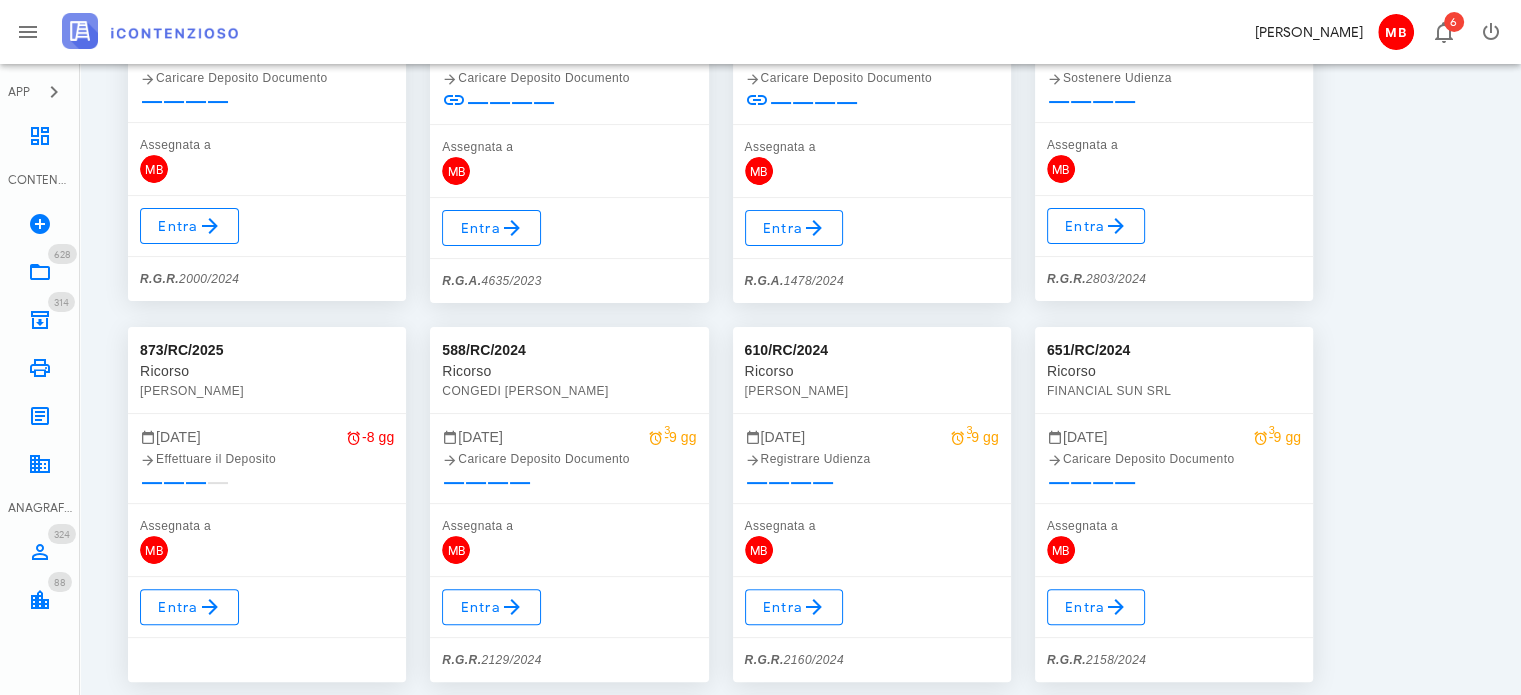 scroll, scrollTop: 23295, scrollLeft: 0, axis: vertical 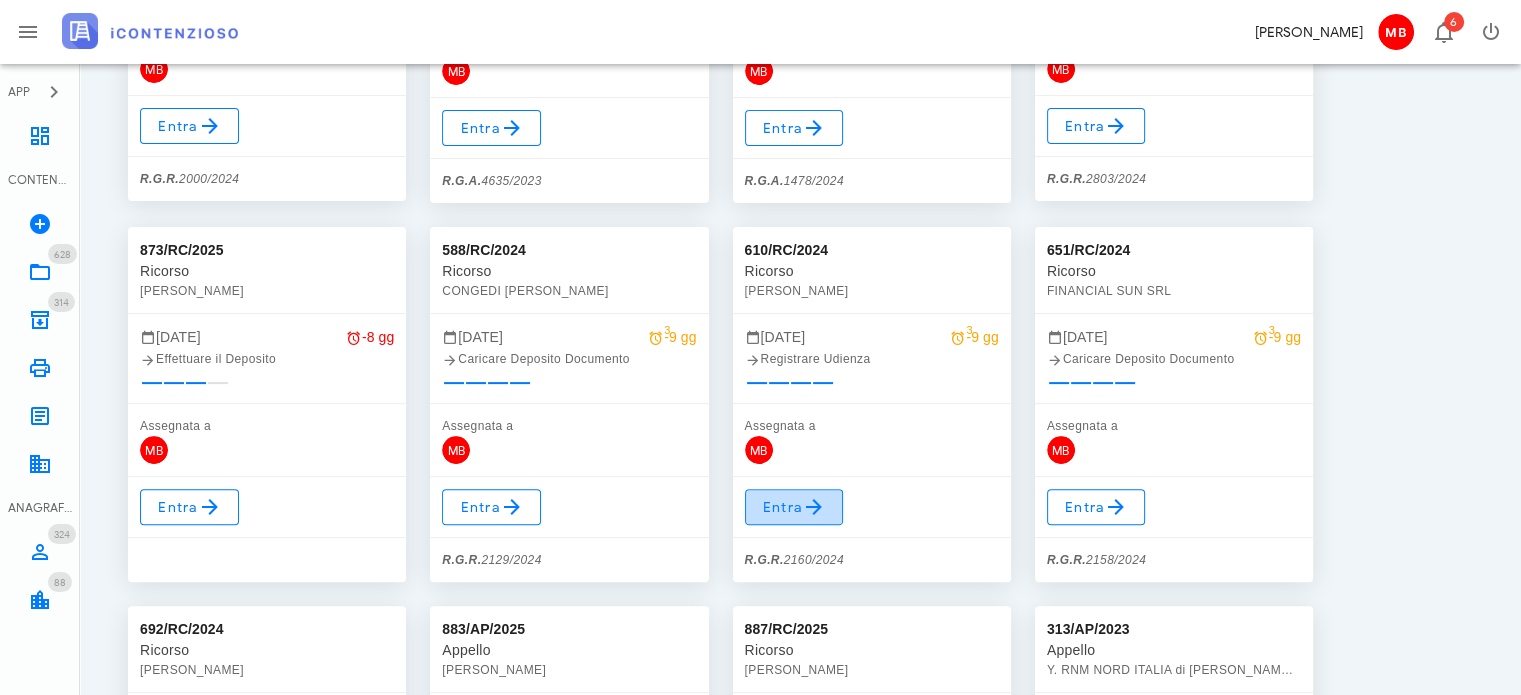 click at bounding box center [814, 507] 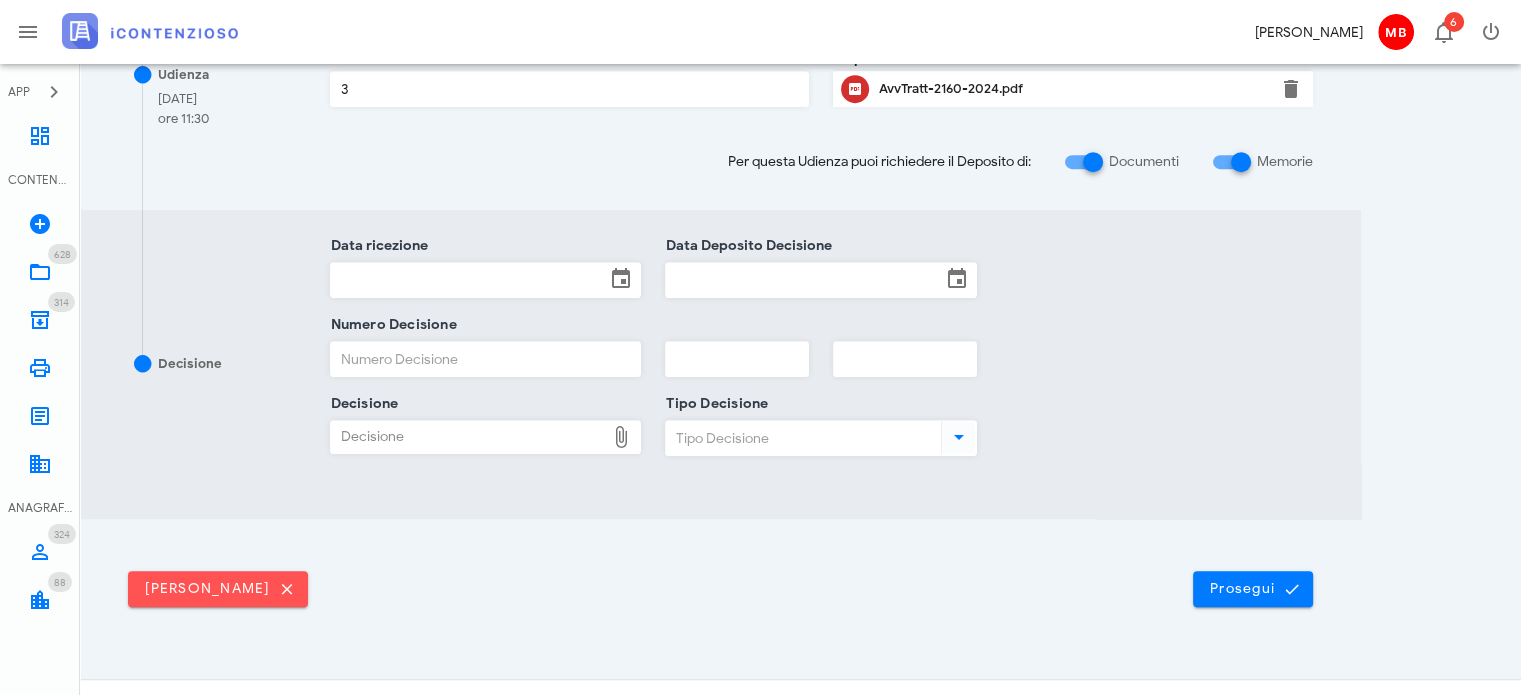 scroll, scrollTop: 1000, scrollLeft: 0, axis: vertical 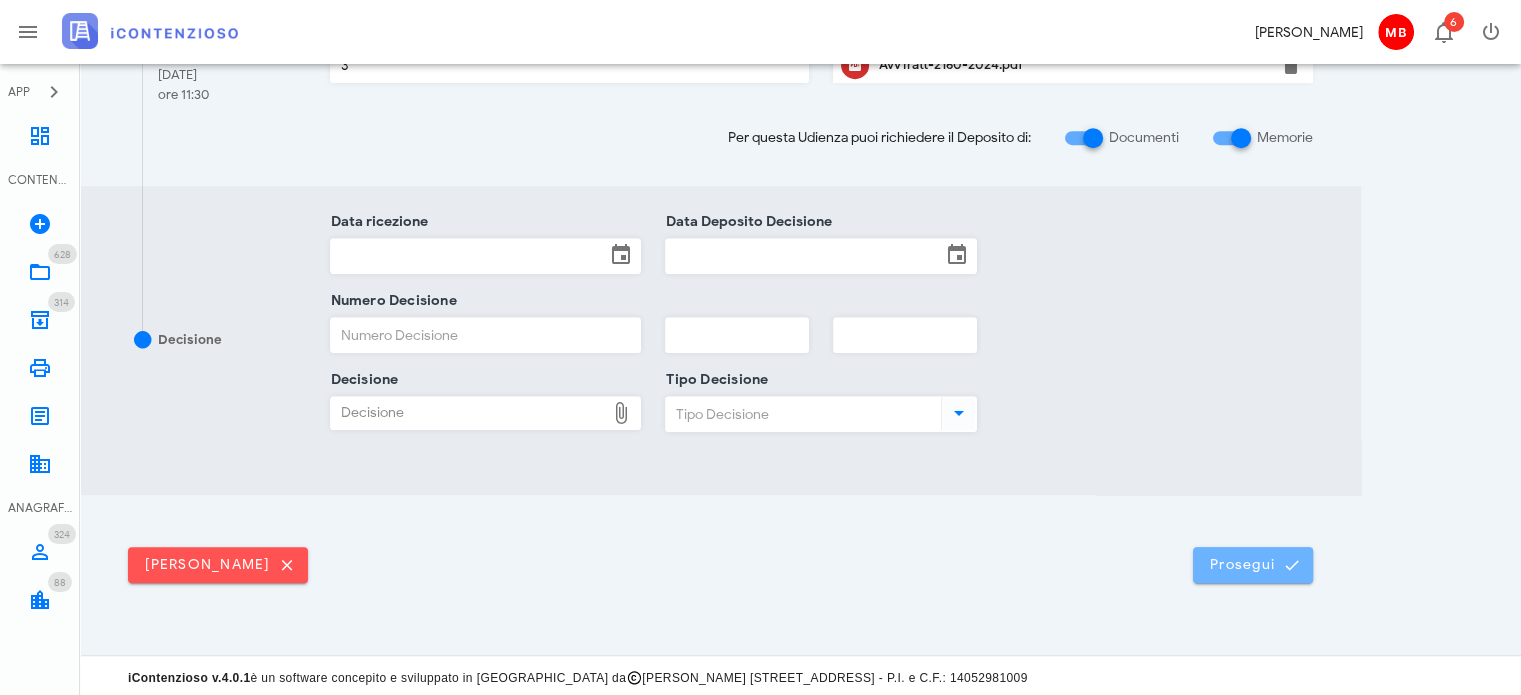 click on "Prosegui" at bounding box center [1253, 565] 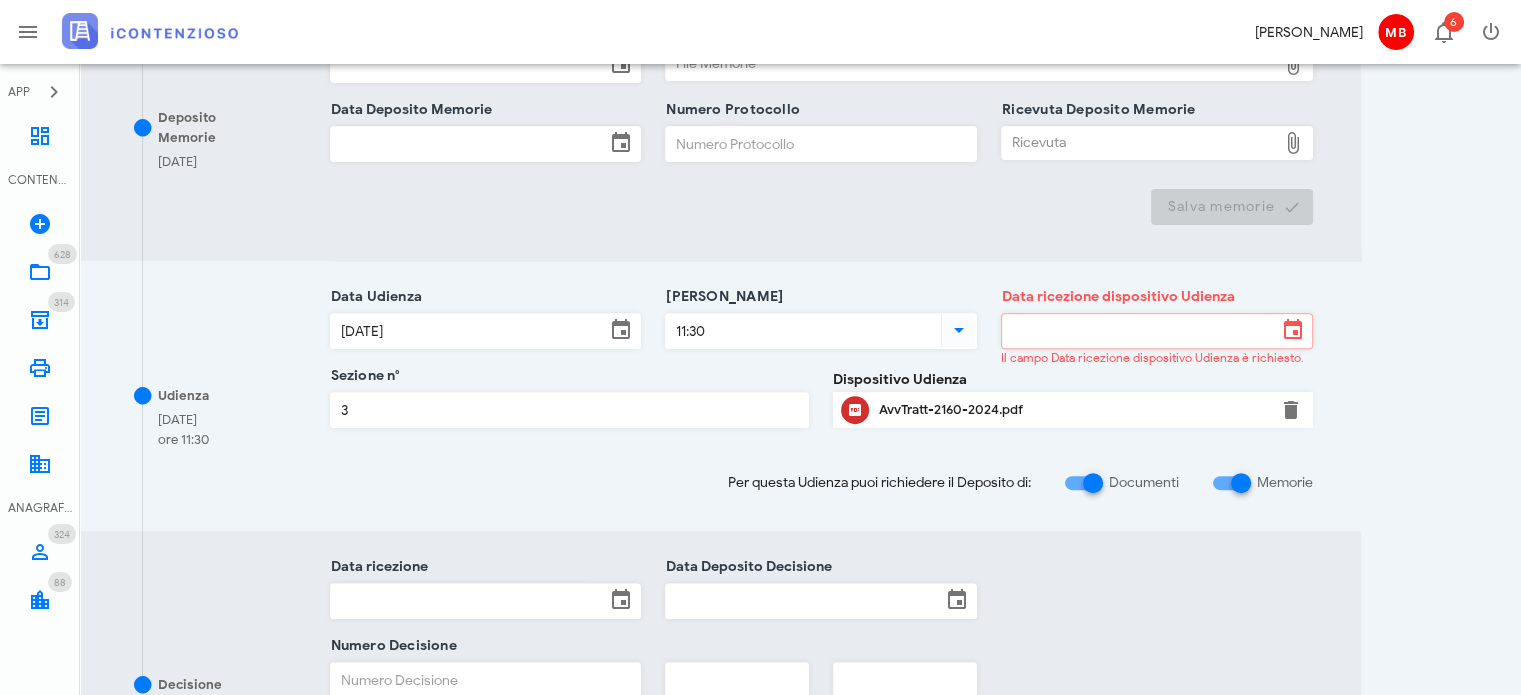scroll, scrollTop: 800, scrollLeft: 0, axis: vertical 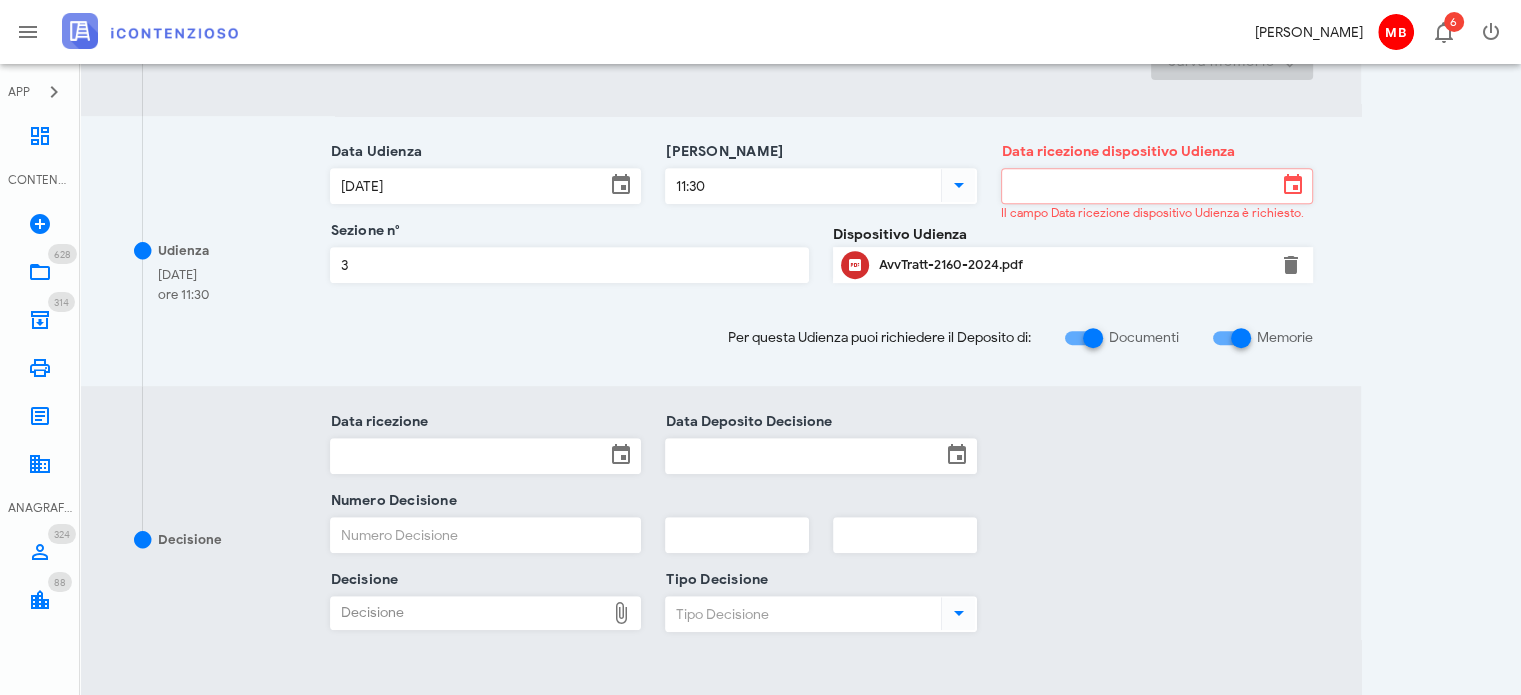 click on "Data ricezione dispositivo Udienza" at bounding box center (1139, 186) 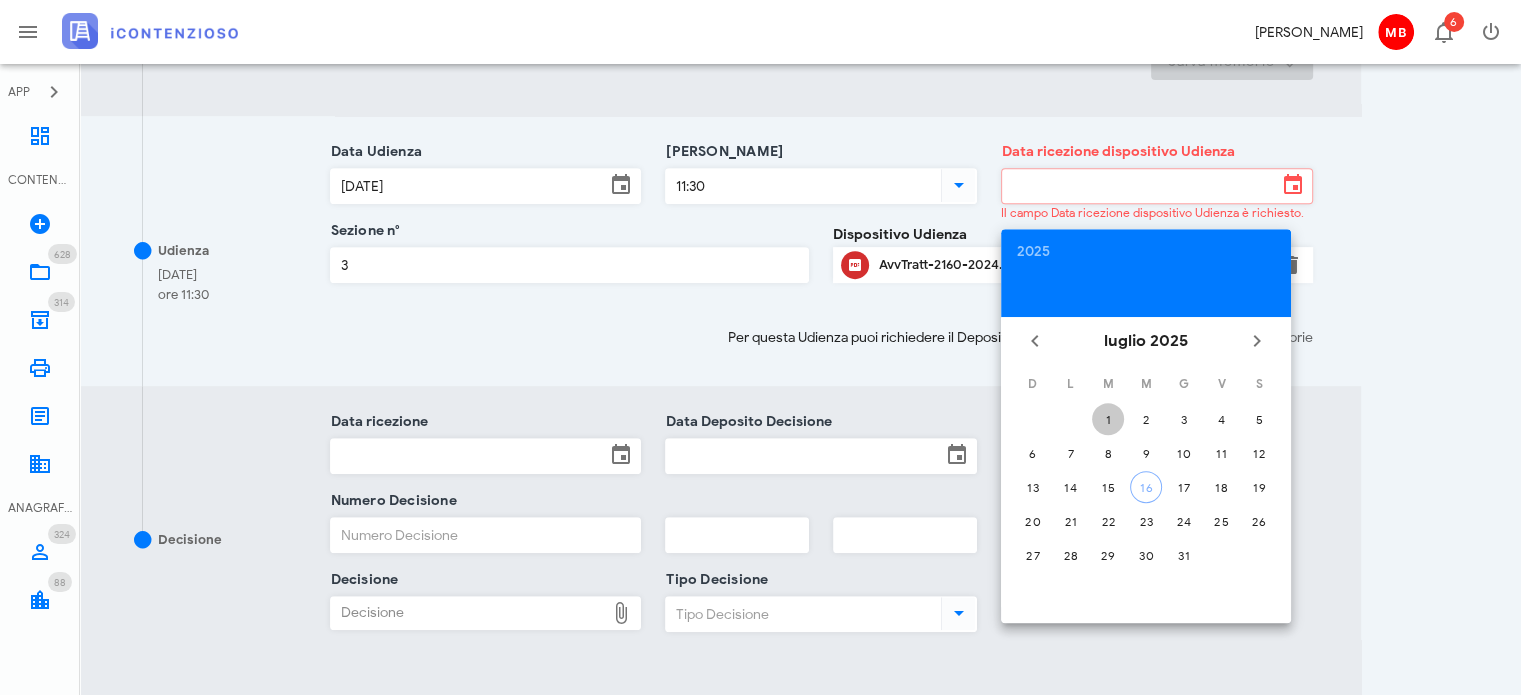 click on "1" at bounding box center [1108, 419] 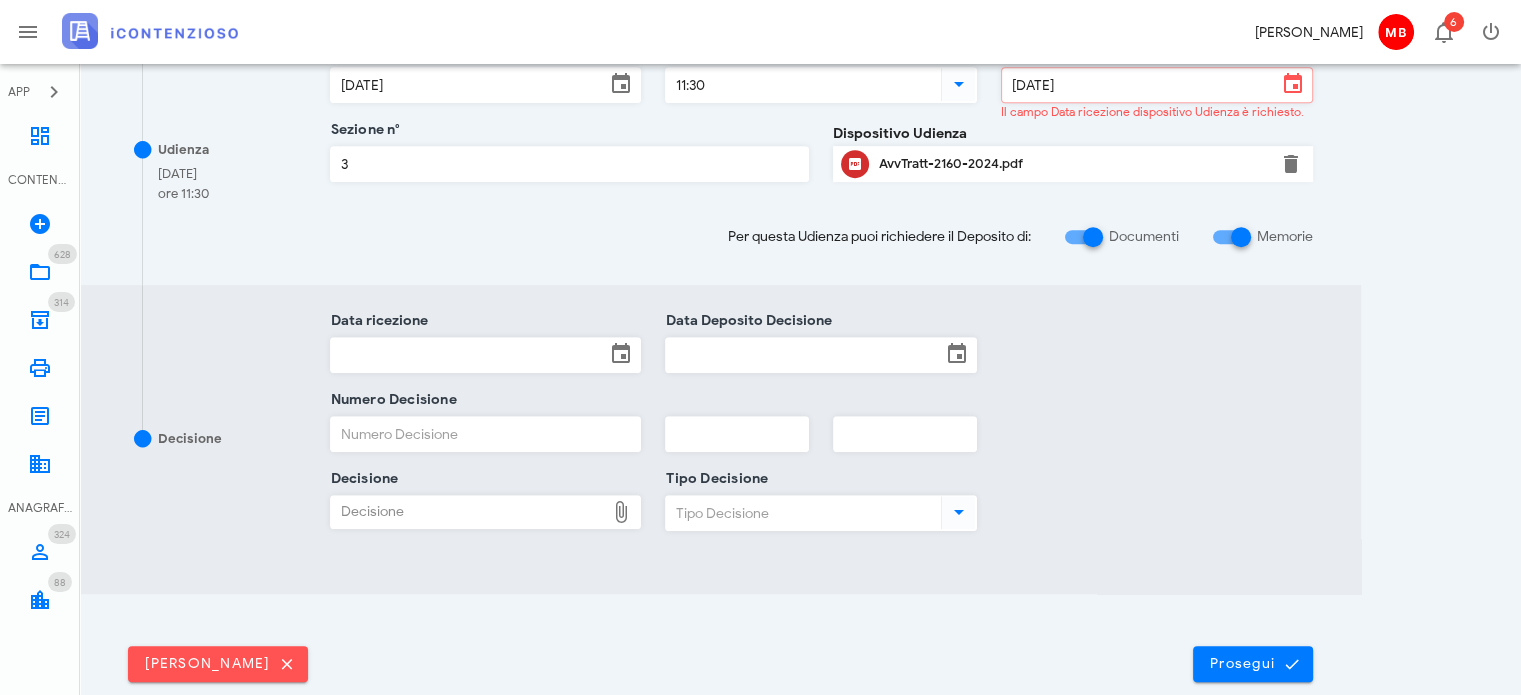 scroll, scrollTop: 1000, scrollLeft: 0, axis: vertical 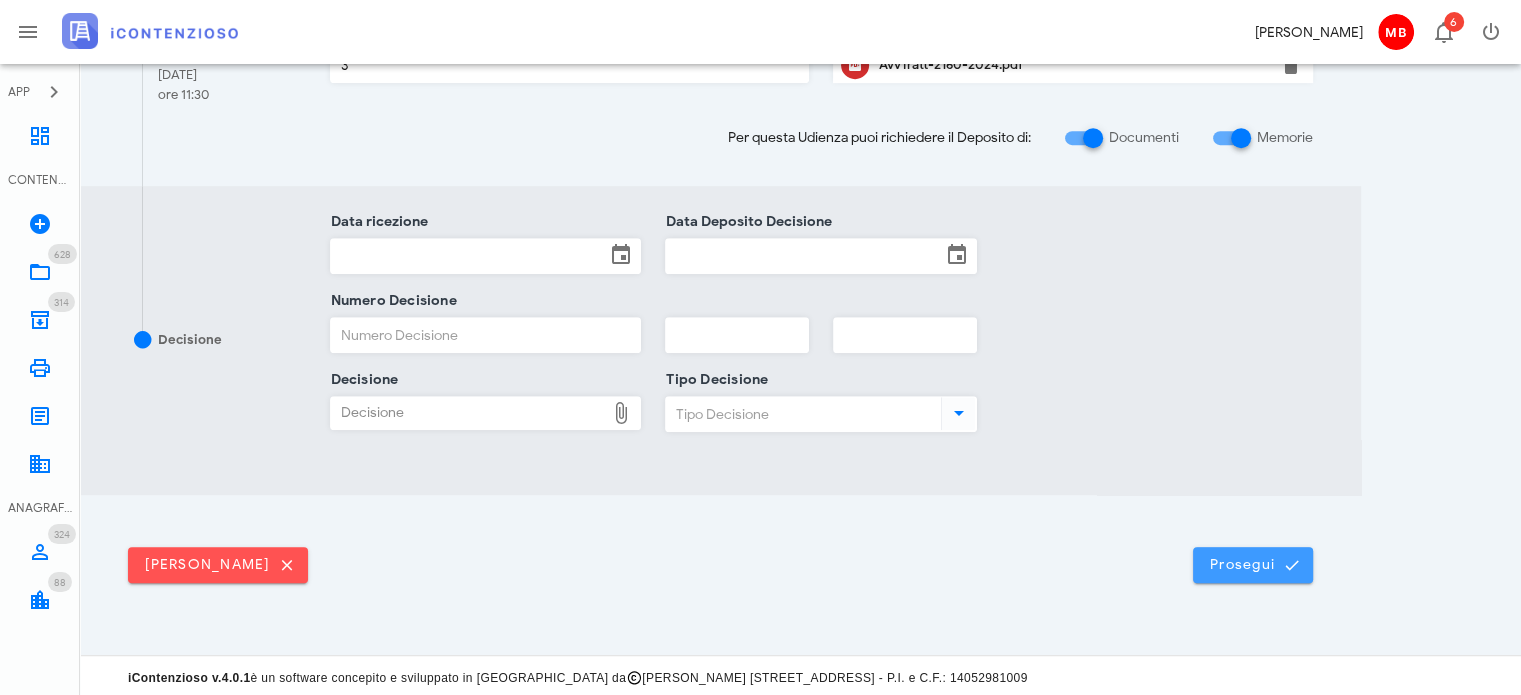 click on "Prosegui" at bounding box center (1253, 565) 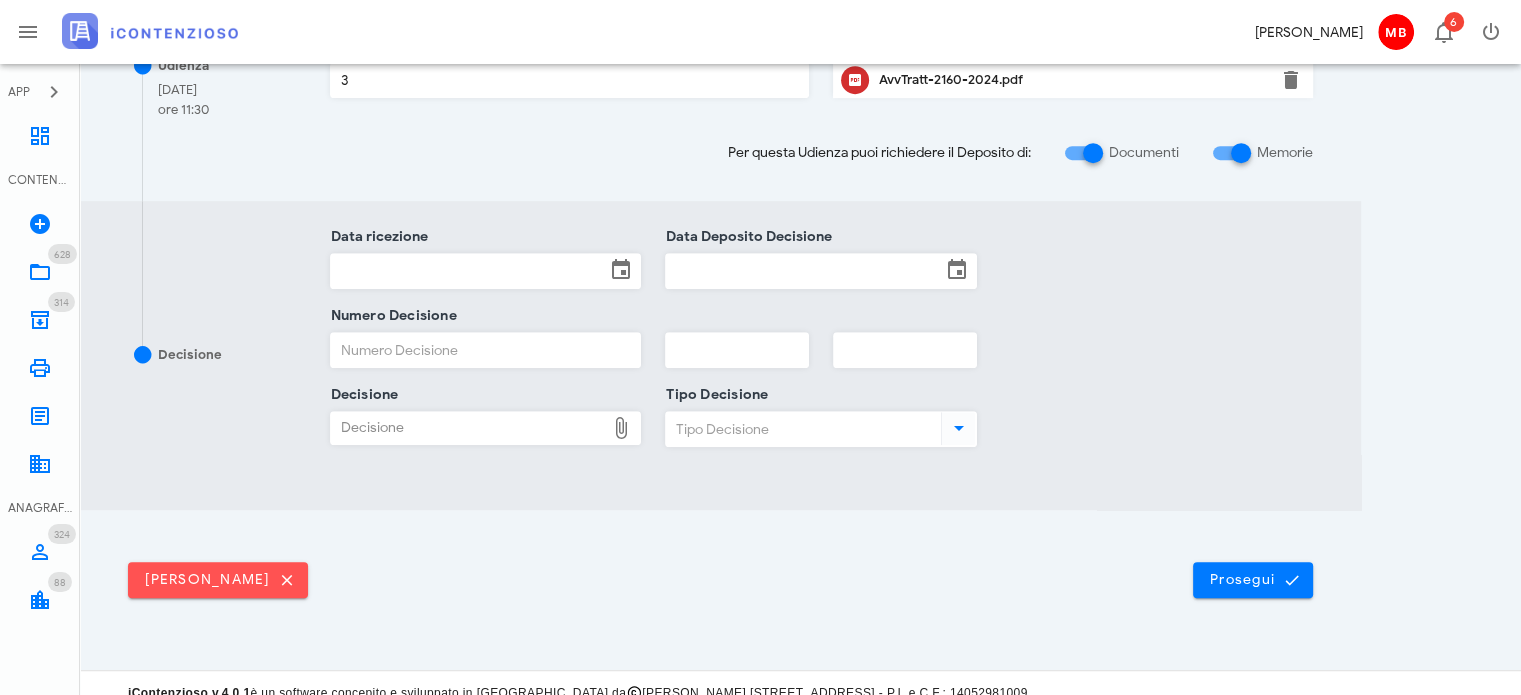 scroll, scrollTop: 1000, scrollLeft: 0, axis: vertical 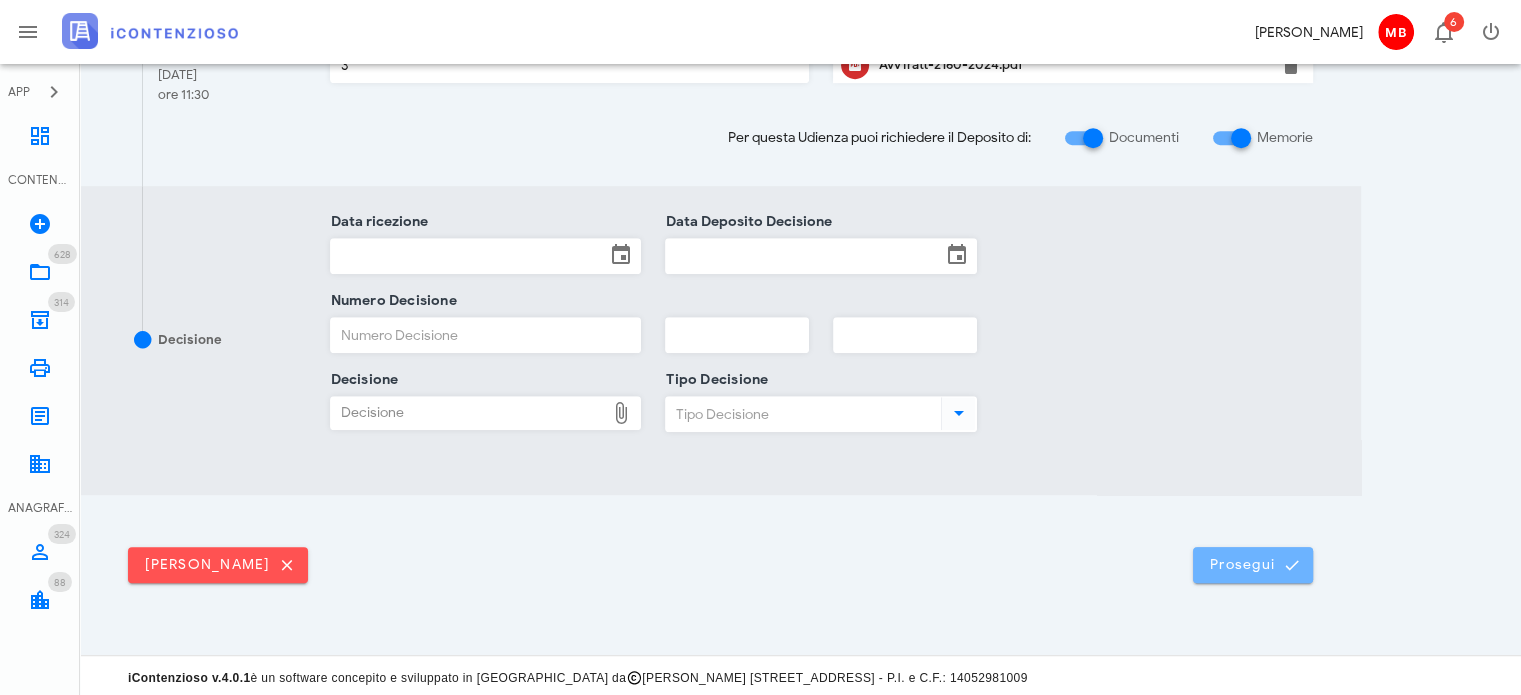 click on "Prosegui" at bounding box center [1253, 565] 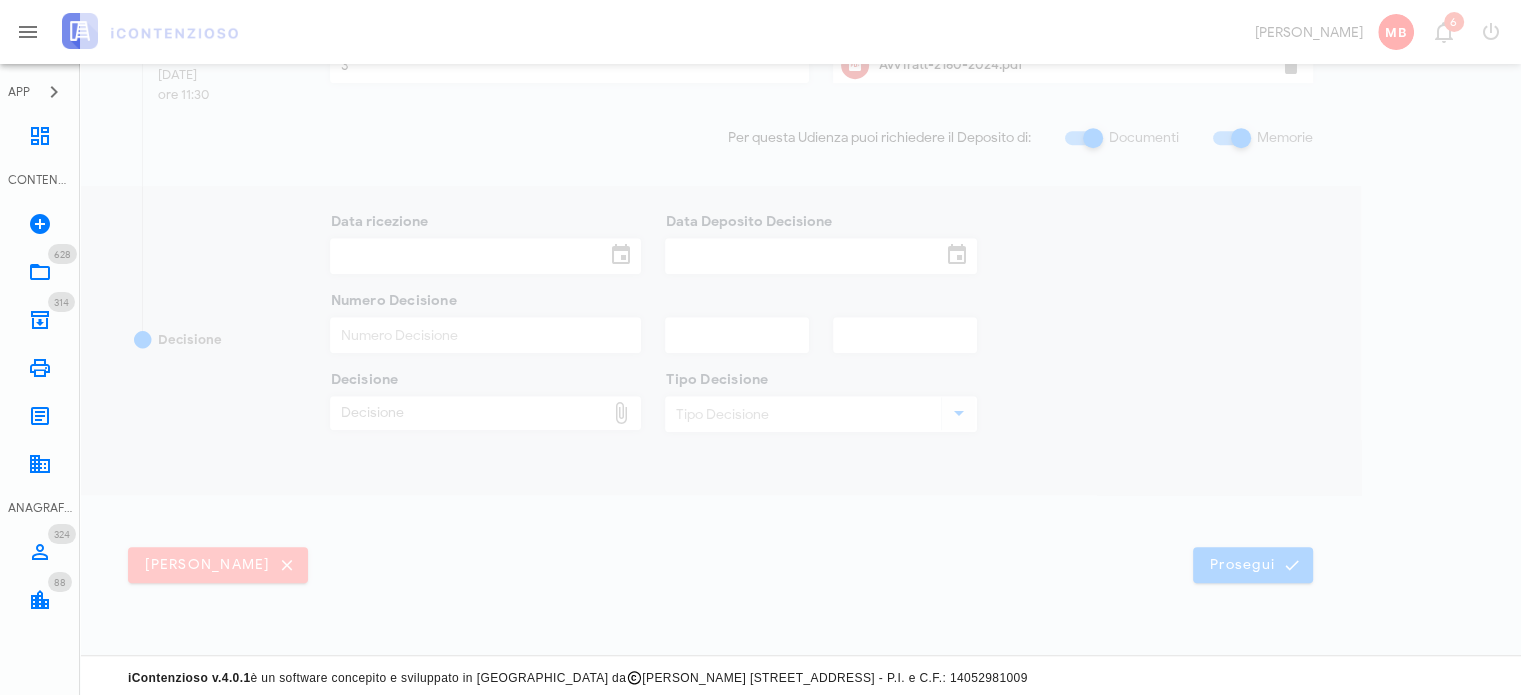 scroll, scrollTop: 0, scrollLeft: 0, axis: both 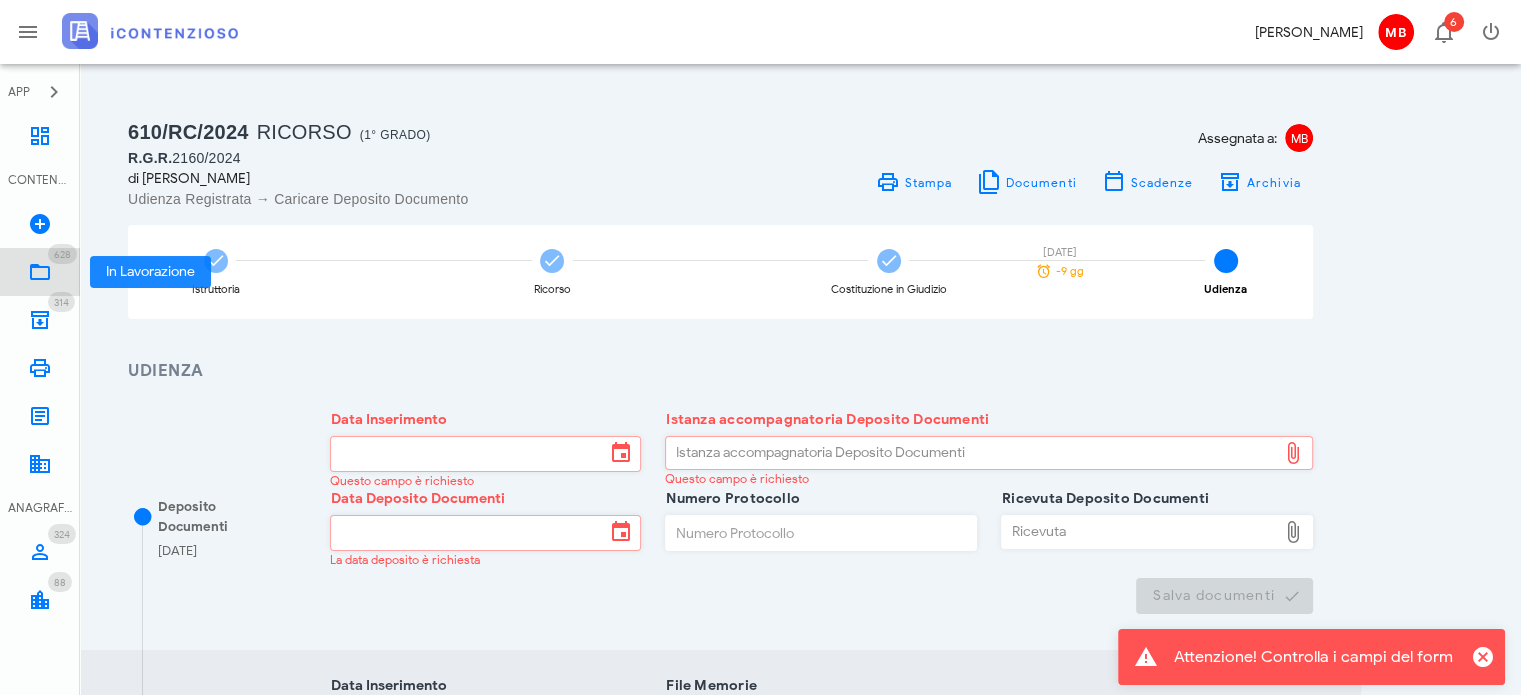 click at bounding box center [40, 272] 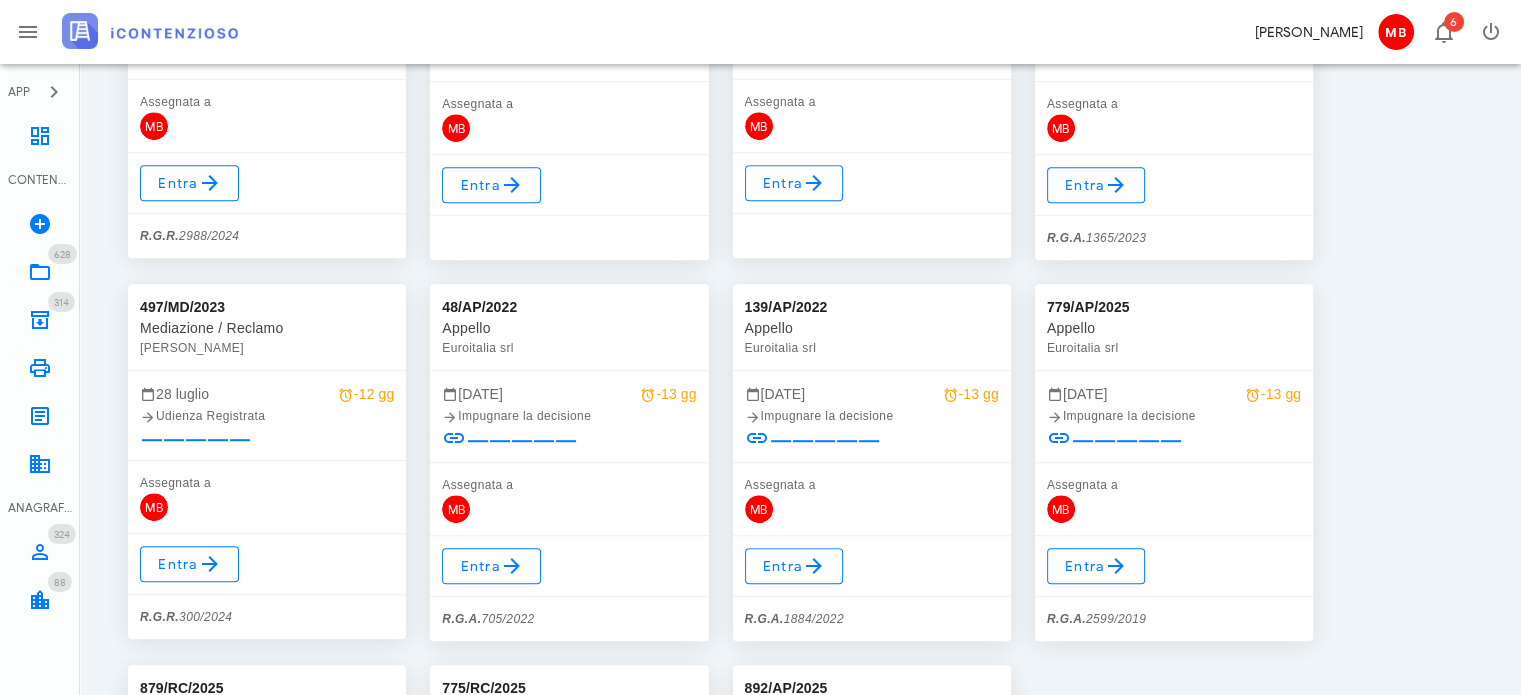 scroll, scrollTop: 24029, scrollLeft: 0, axis: vertical 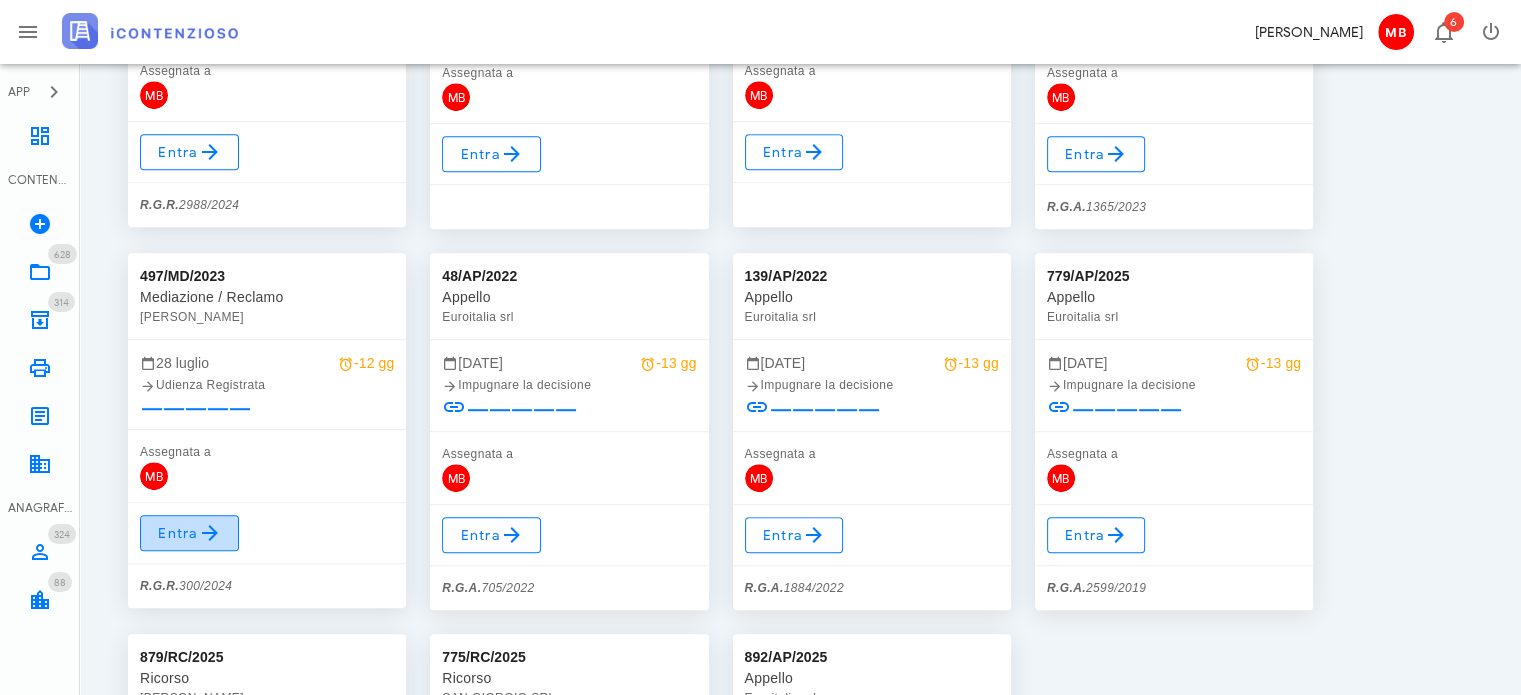 click on "Entra" at bounding box center [189, 533] 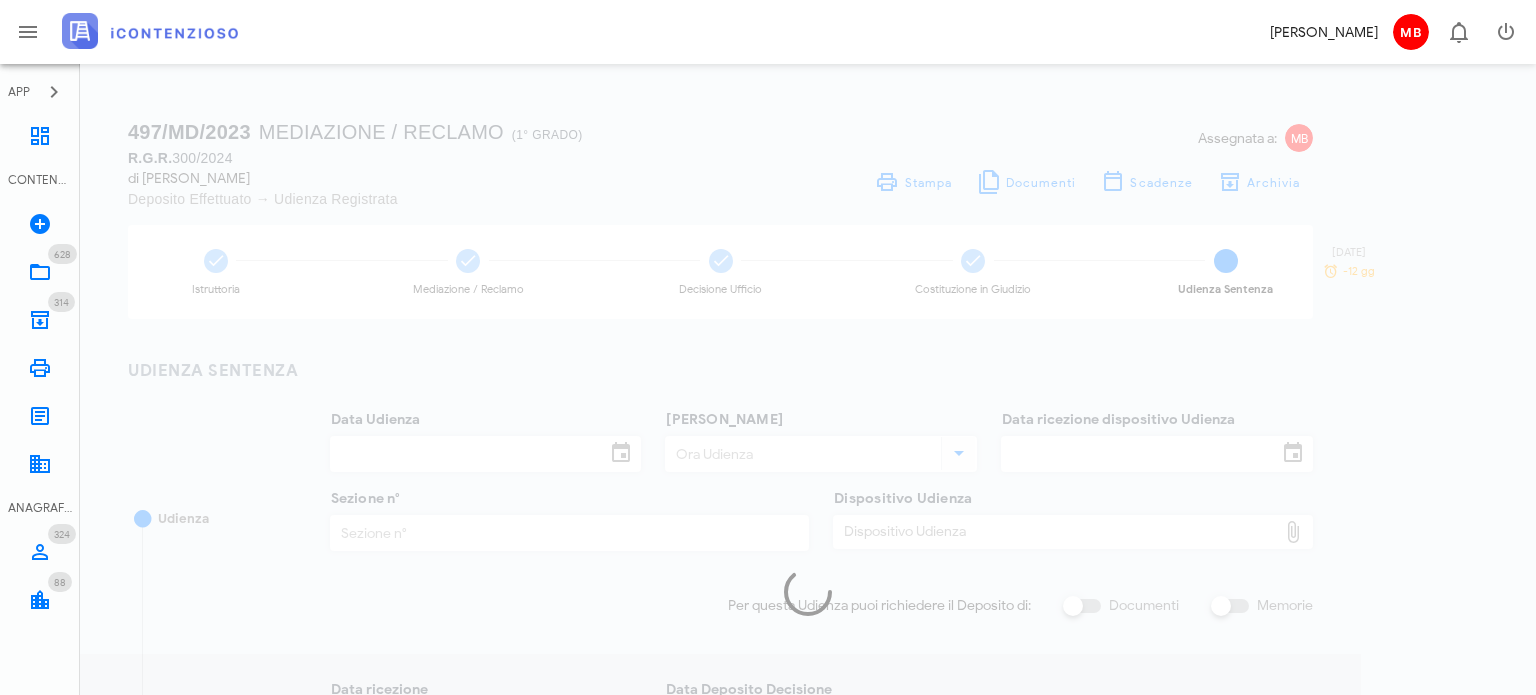 type on "[DATE]" 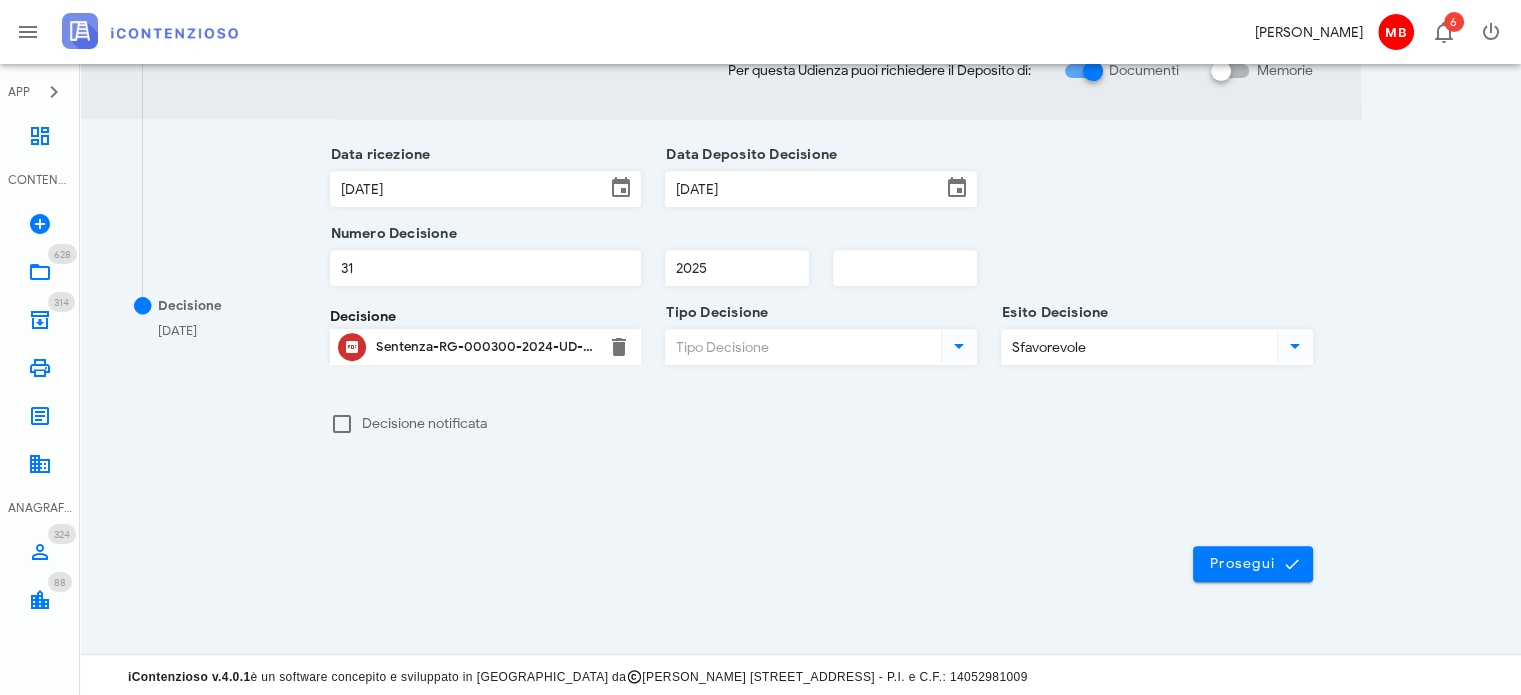 scroll, scrollTop: 803, scrollLeft: 0, axis: vertical 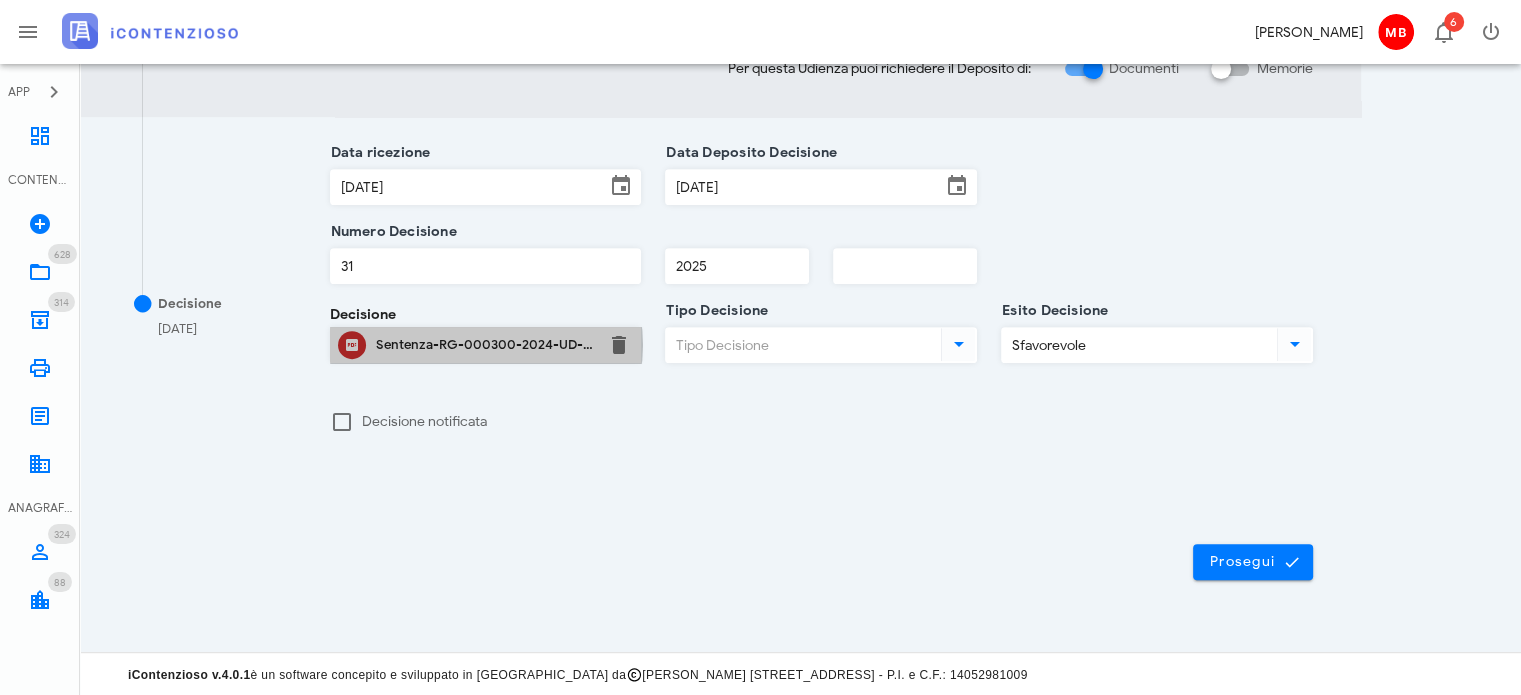 click on "Sentenza-RG-000300-2024-UD-21012025.pdf" at bounding box center [486, 345] 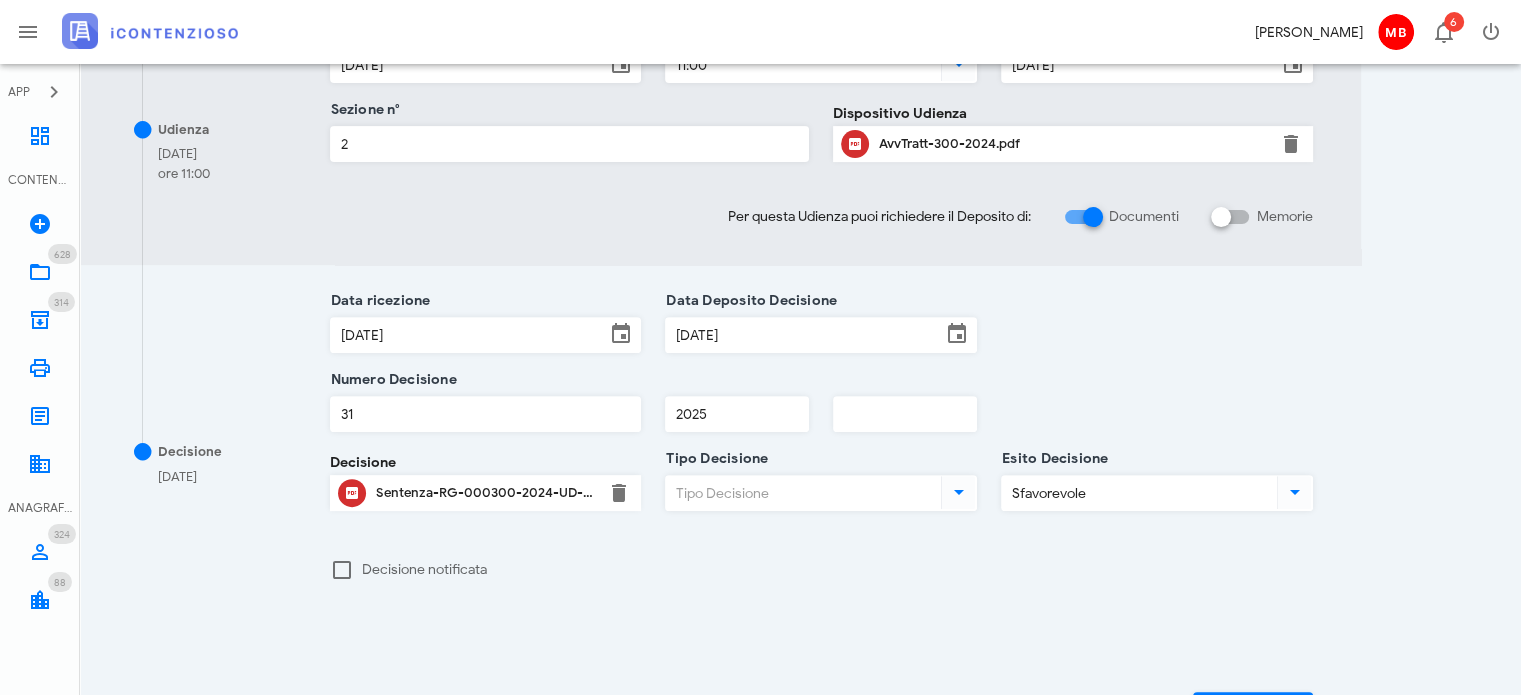 scroll, scrollTop: 803, scrollLeft: 0, axis: vertical 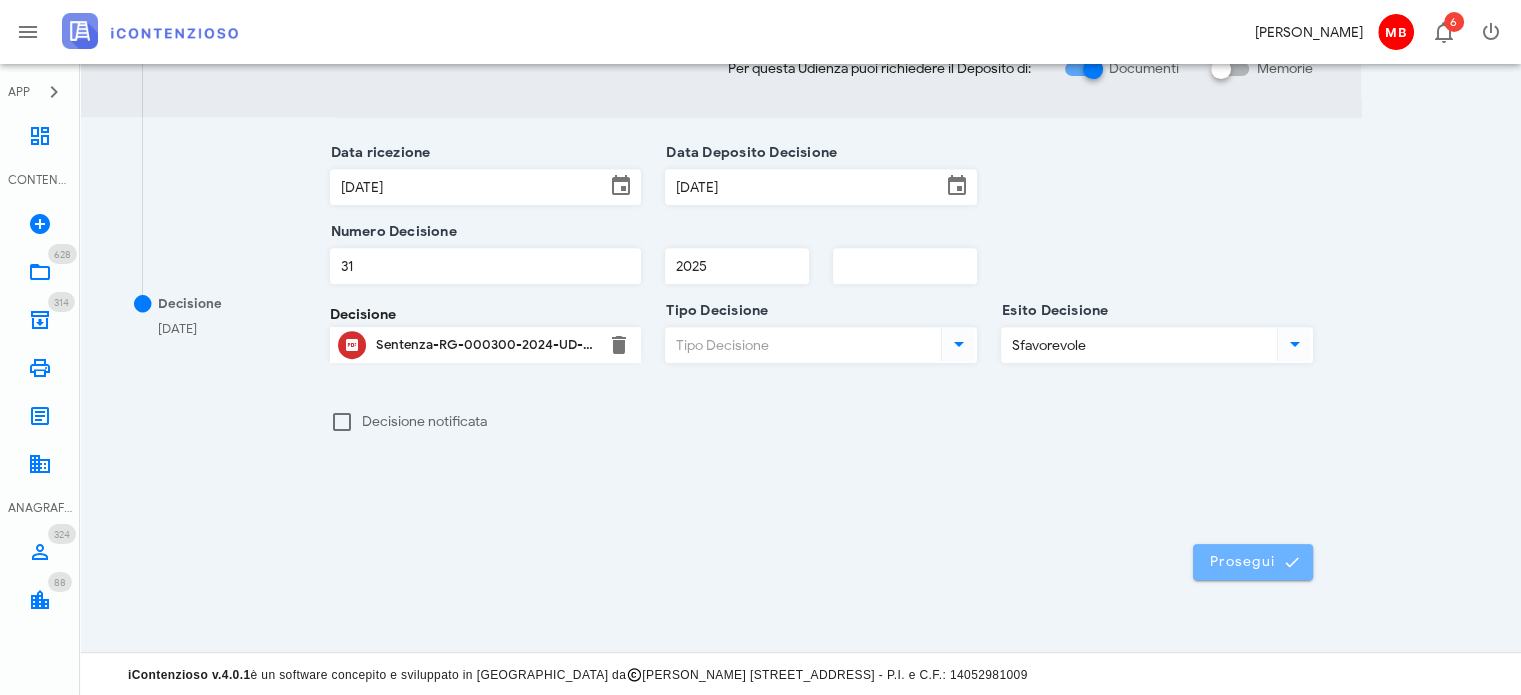 click on "Prosegui" at bounding box center (1253, 562) 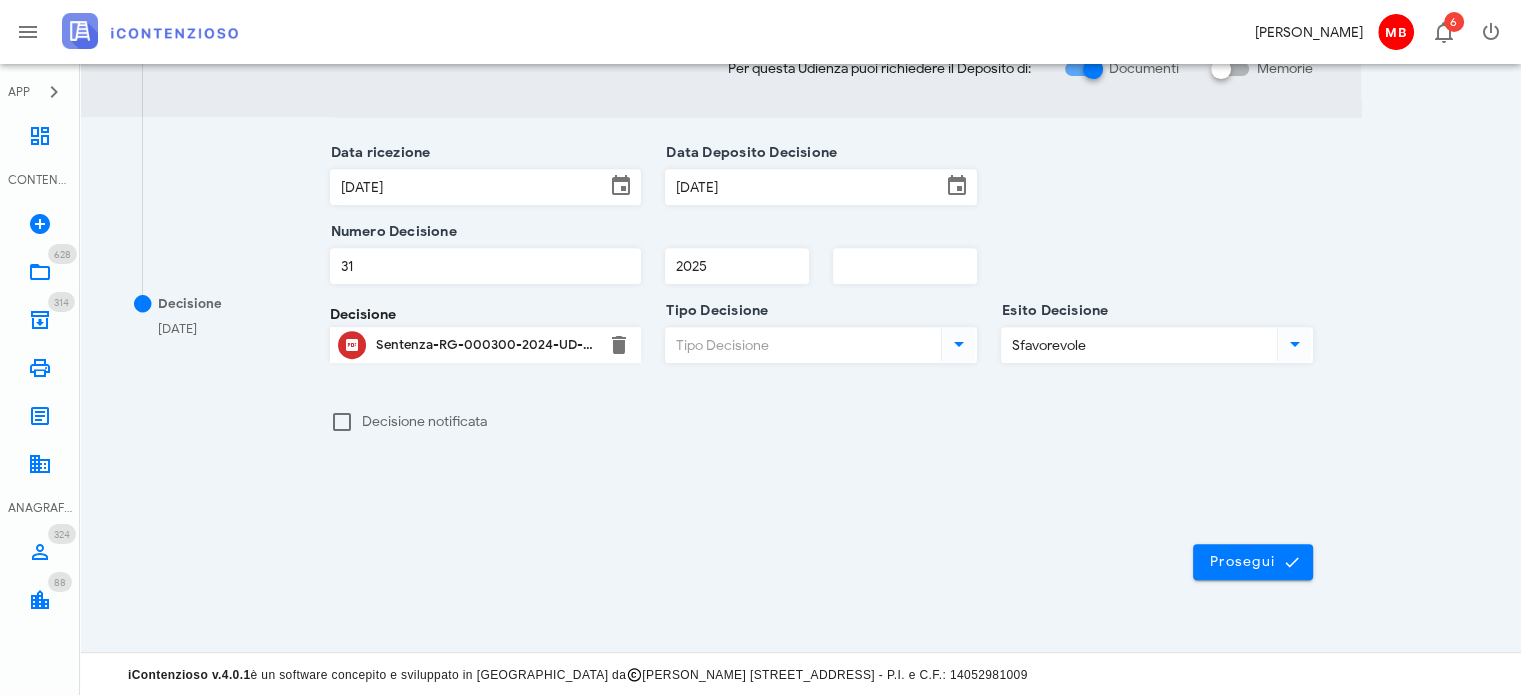 scroll, scrollTop: 803, scrollLeft: 0, axis: vertical 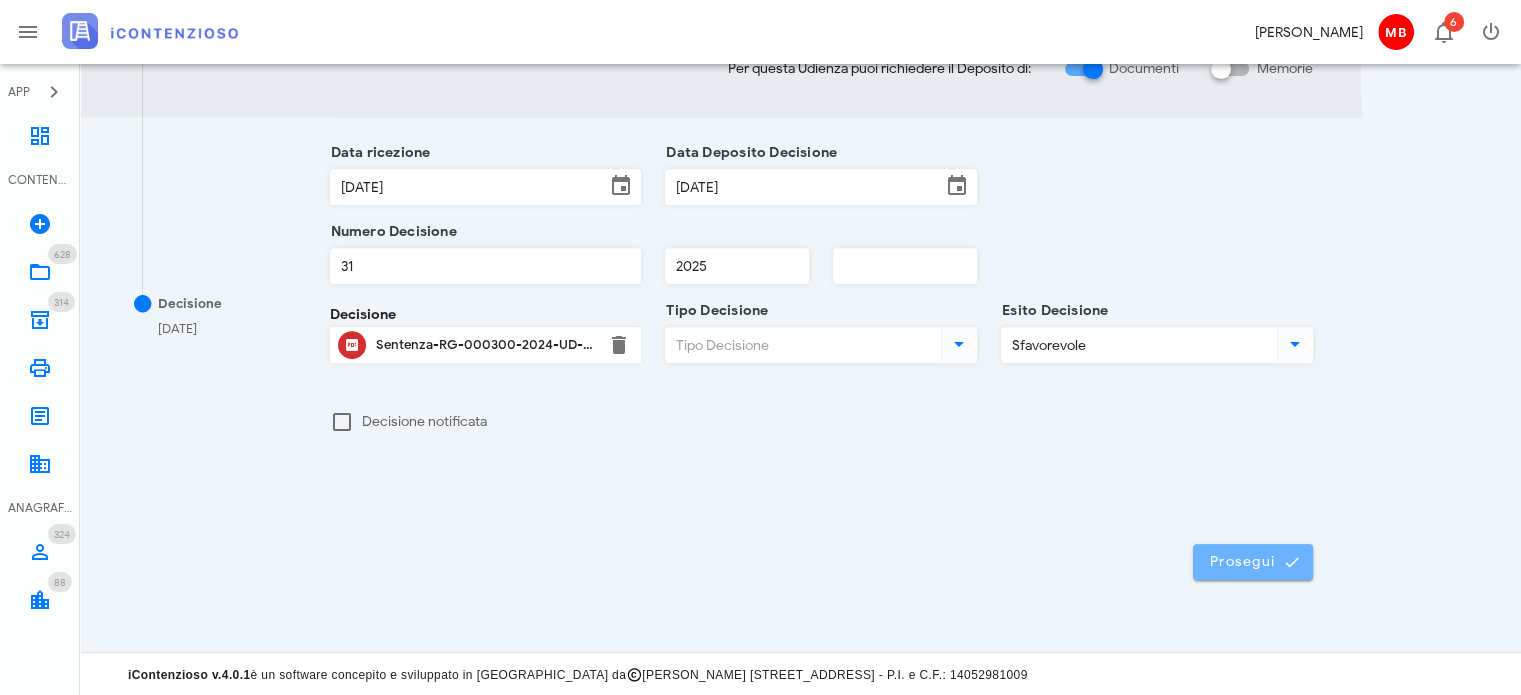 click on "Prosegui" at bounding box center [1253, 562] 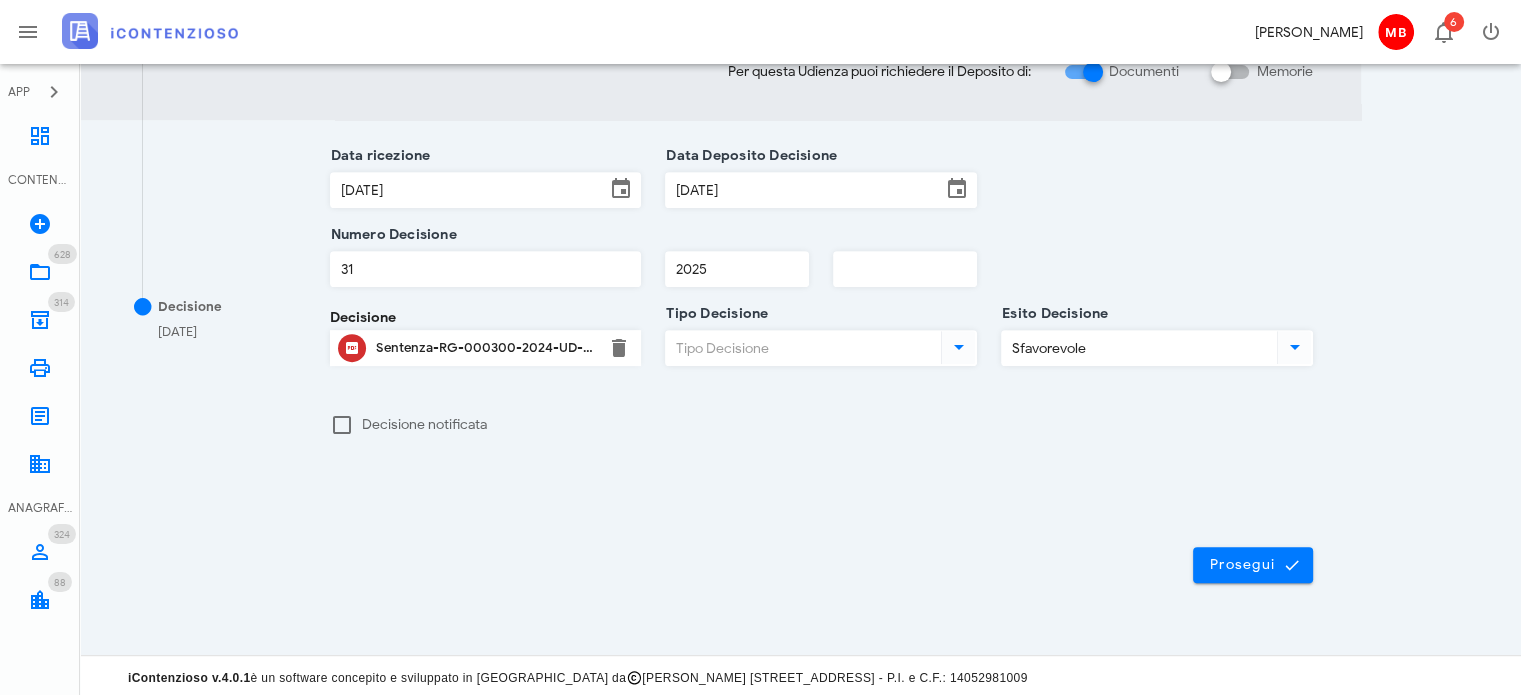scroll, scrollTop: 803, scrollLeft: 0, axis: vertical 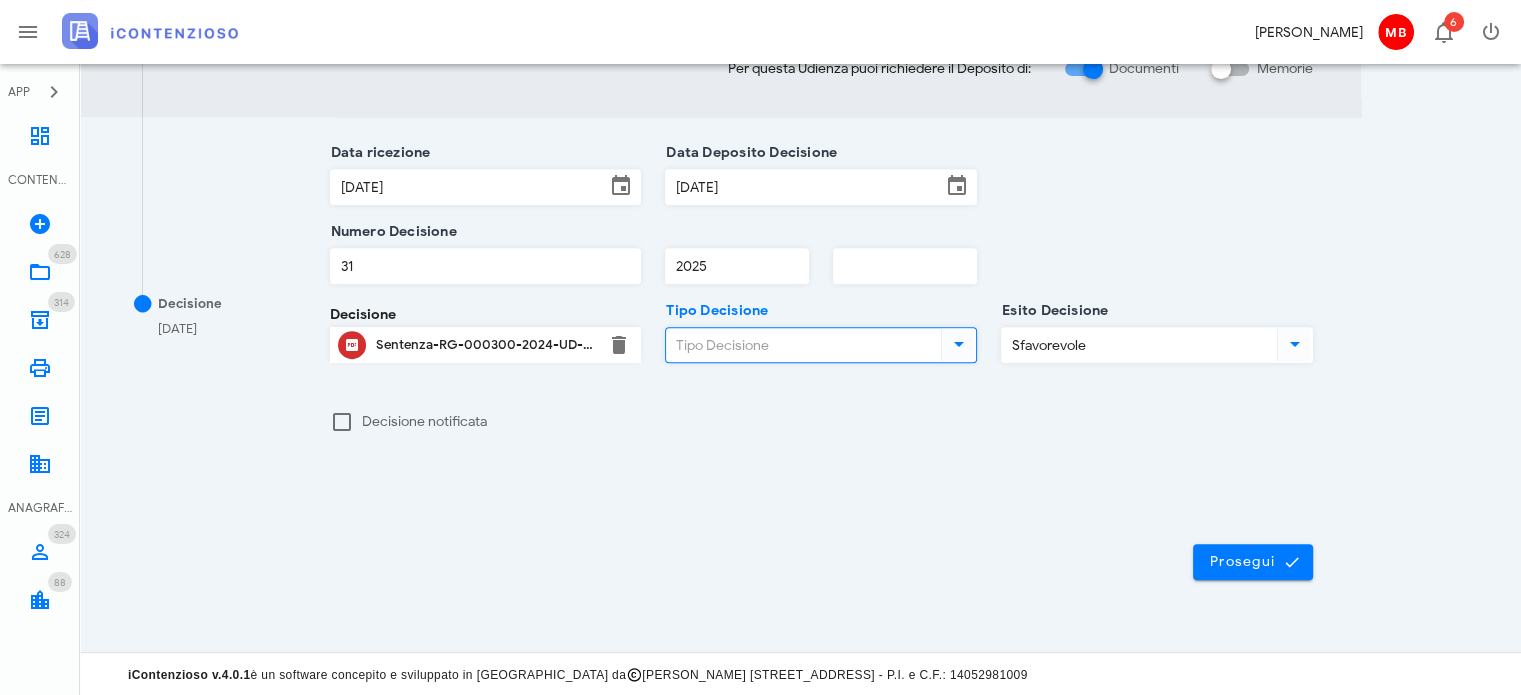 click on "Tipo Decisione" at bounding box center (801, 345) 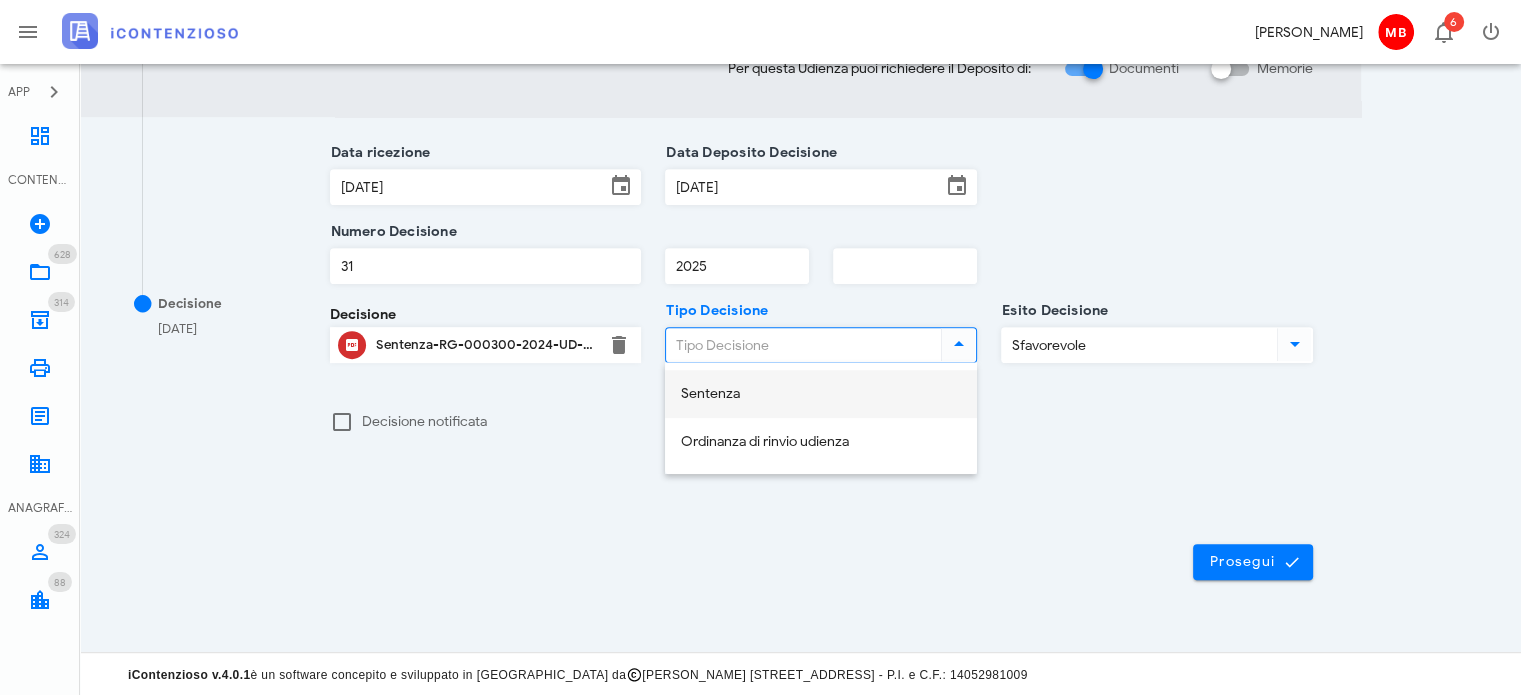 click on "Sentenza" at bounding box center [821, 394] 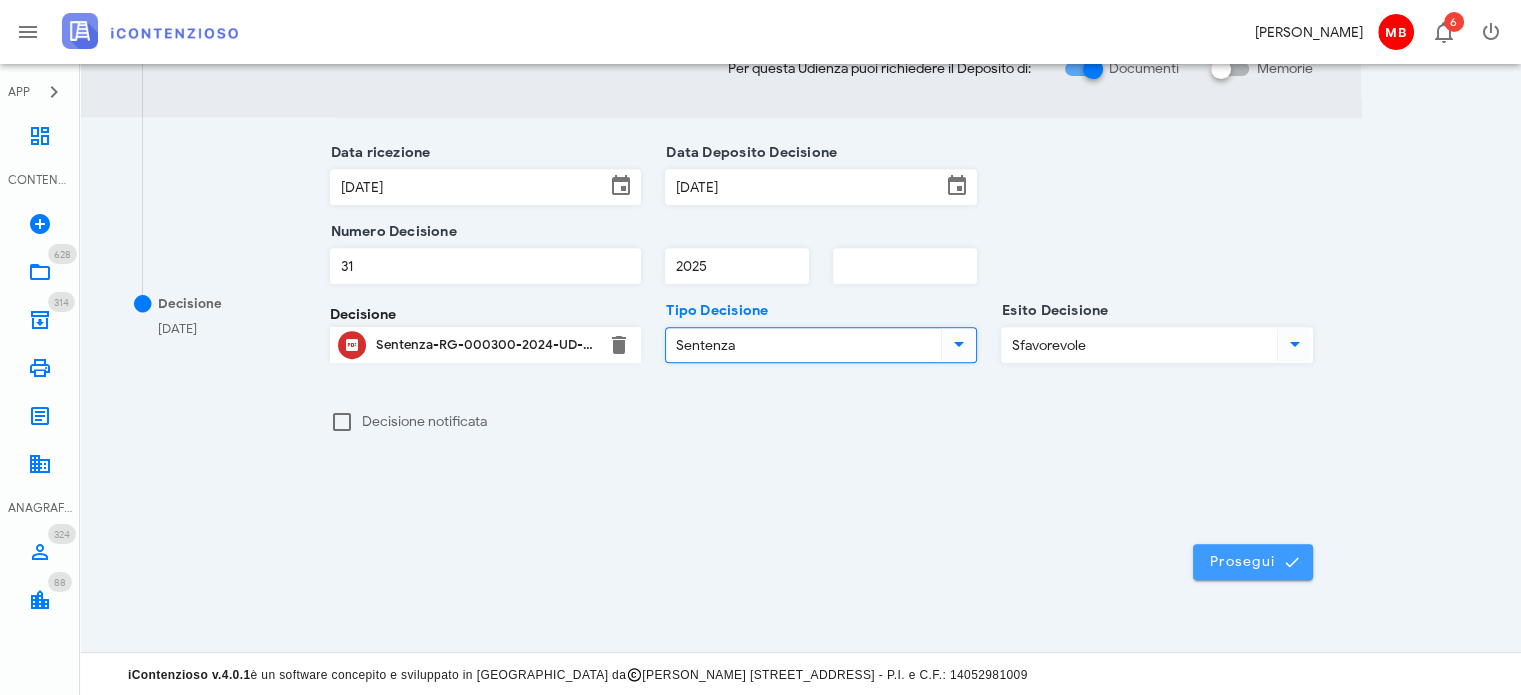 click on "Prosegui" at bounding box center [1253, 562] 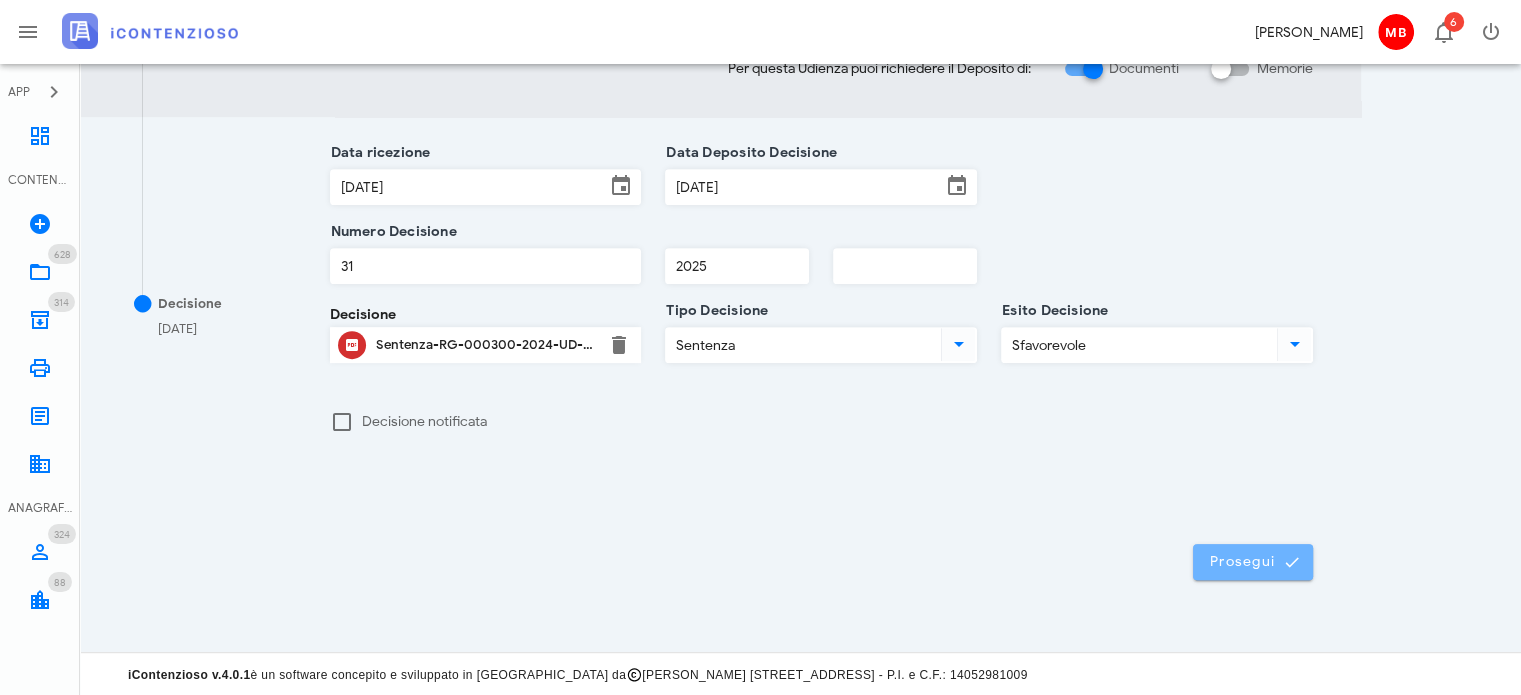 click on "Prosegui" at bounding box center (1253, 562) 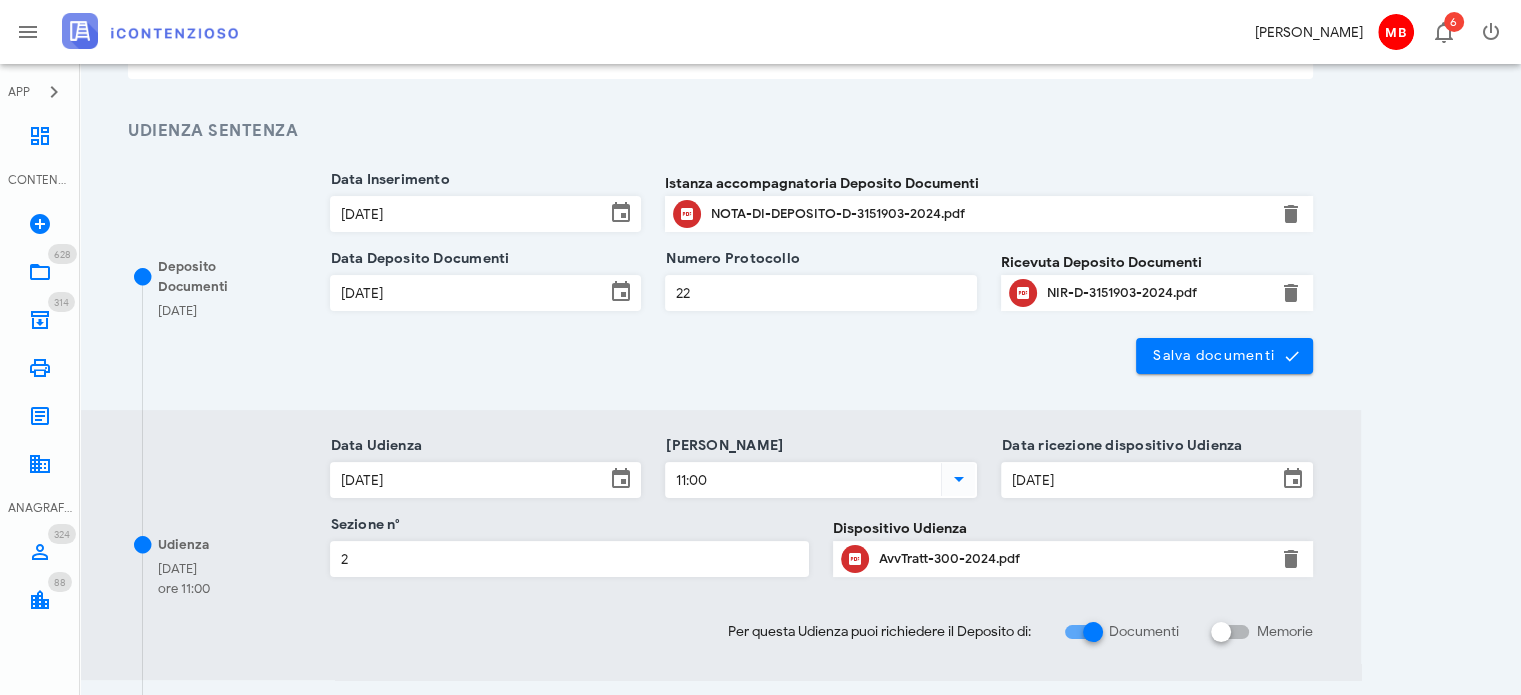 scroll, scrollTop: 0, scrollLeft: 0, axis: both 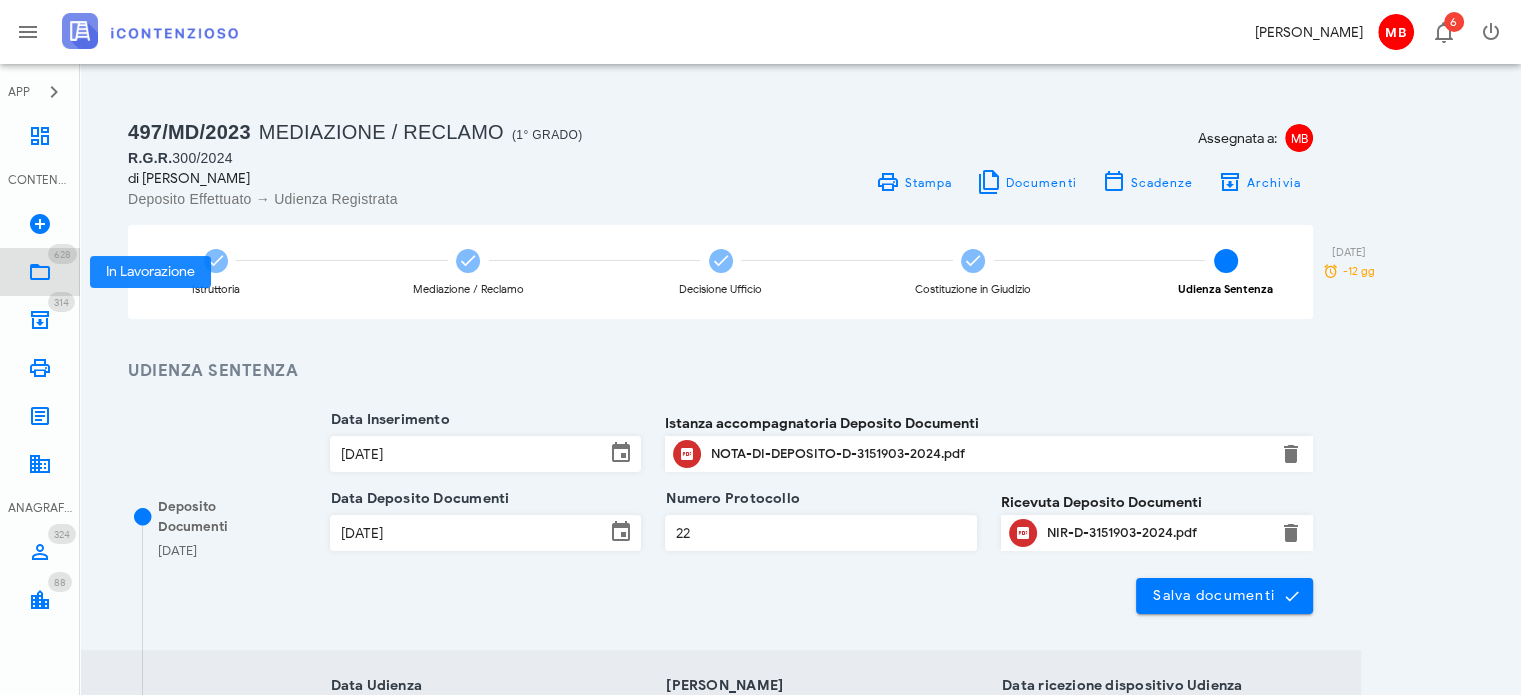 click at bounding box center [40, 272] 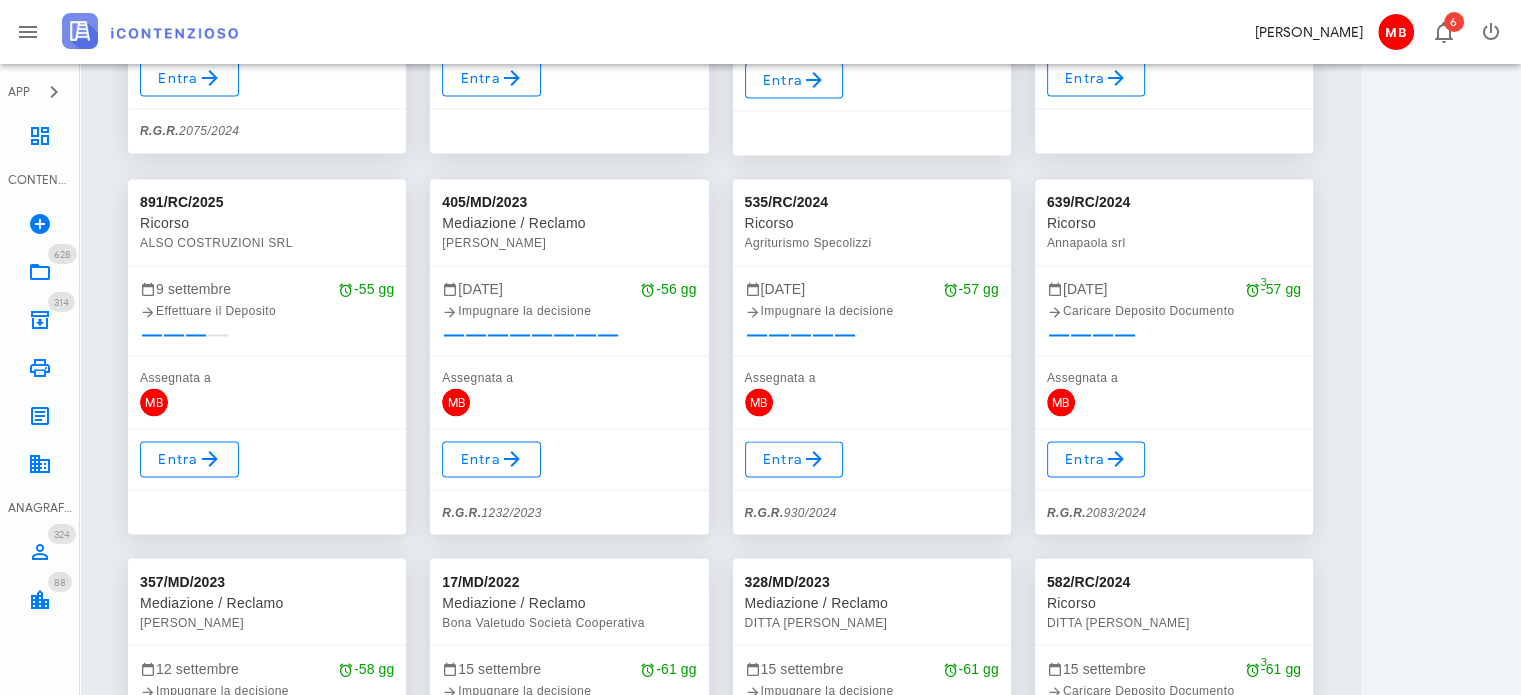 scroll, scrollTop: 26124, scrollLeft: 0, axis: vertical 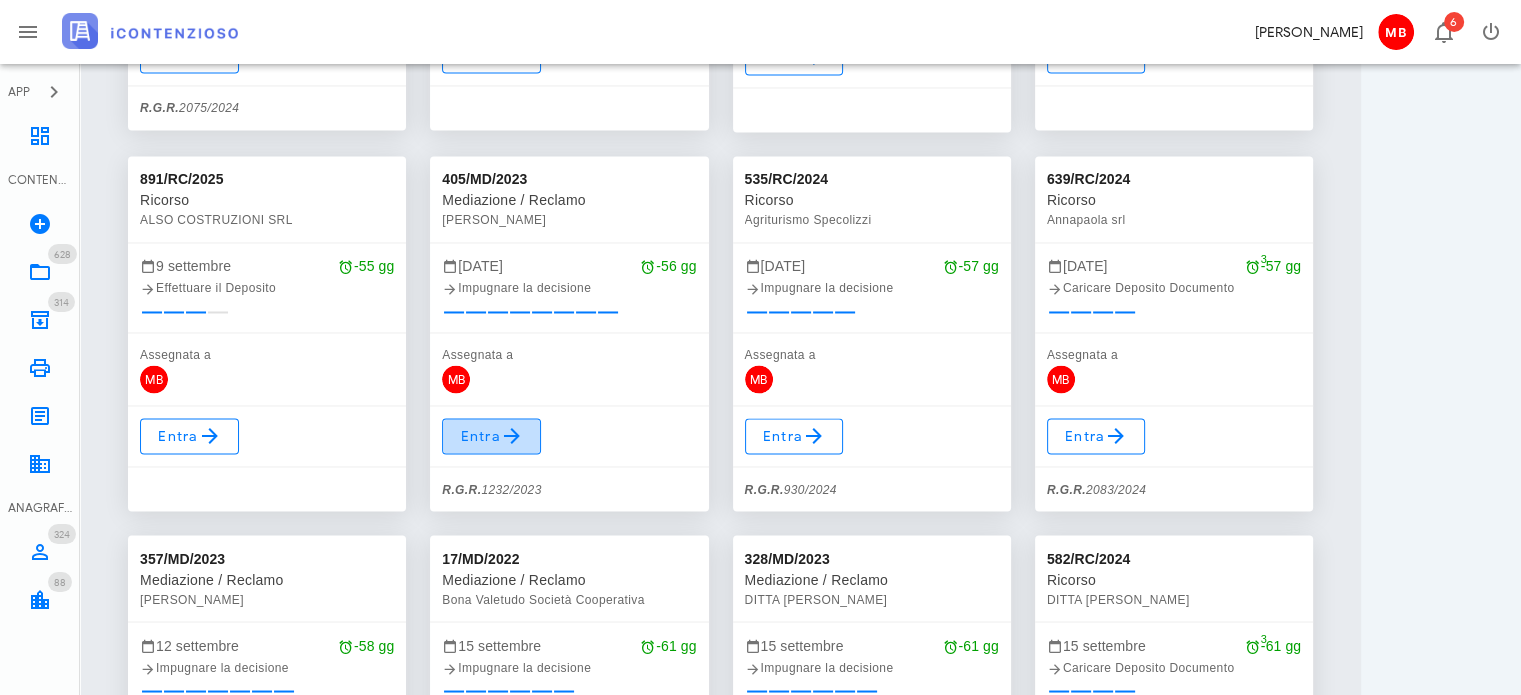 click at bounding box center (512, 436) 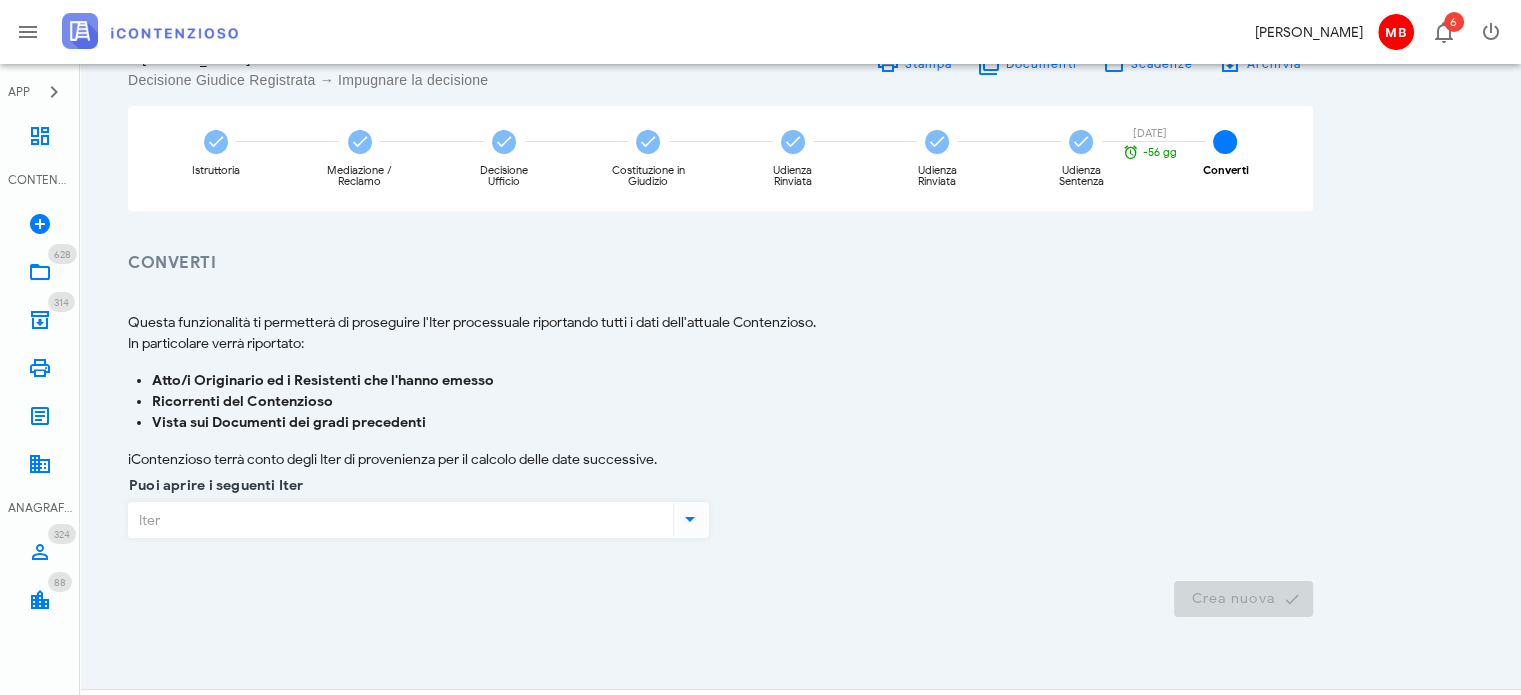 scroll, scrollTop: 156, scrollLeft: 0, axis: vertical 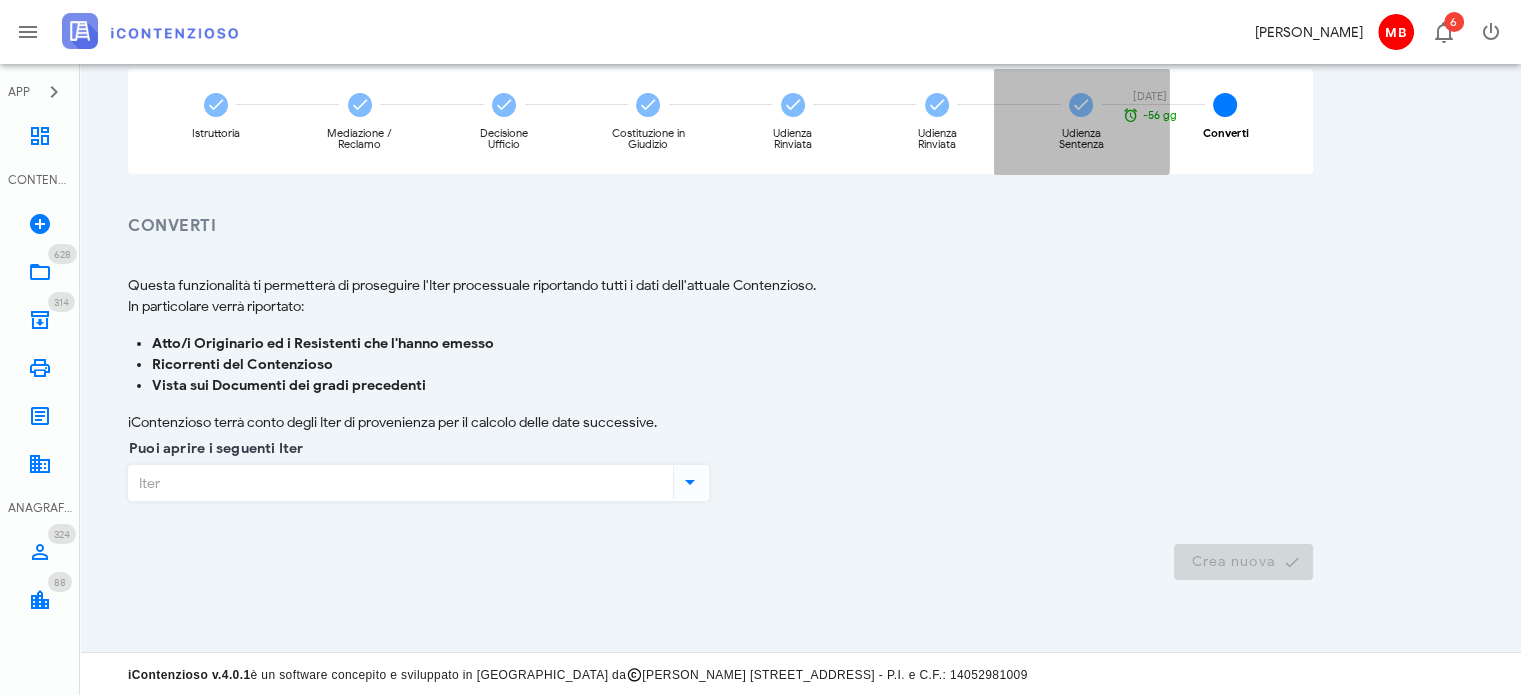 click on "Udienza Sentenza  [DATE]   -56 gg" at bounding box center (1081, 121) 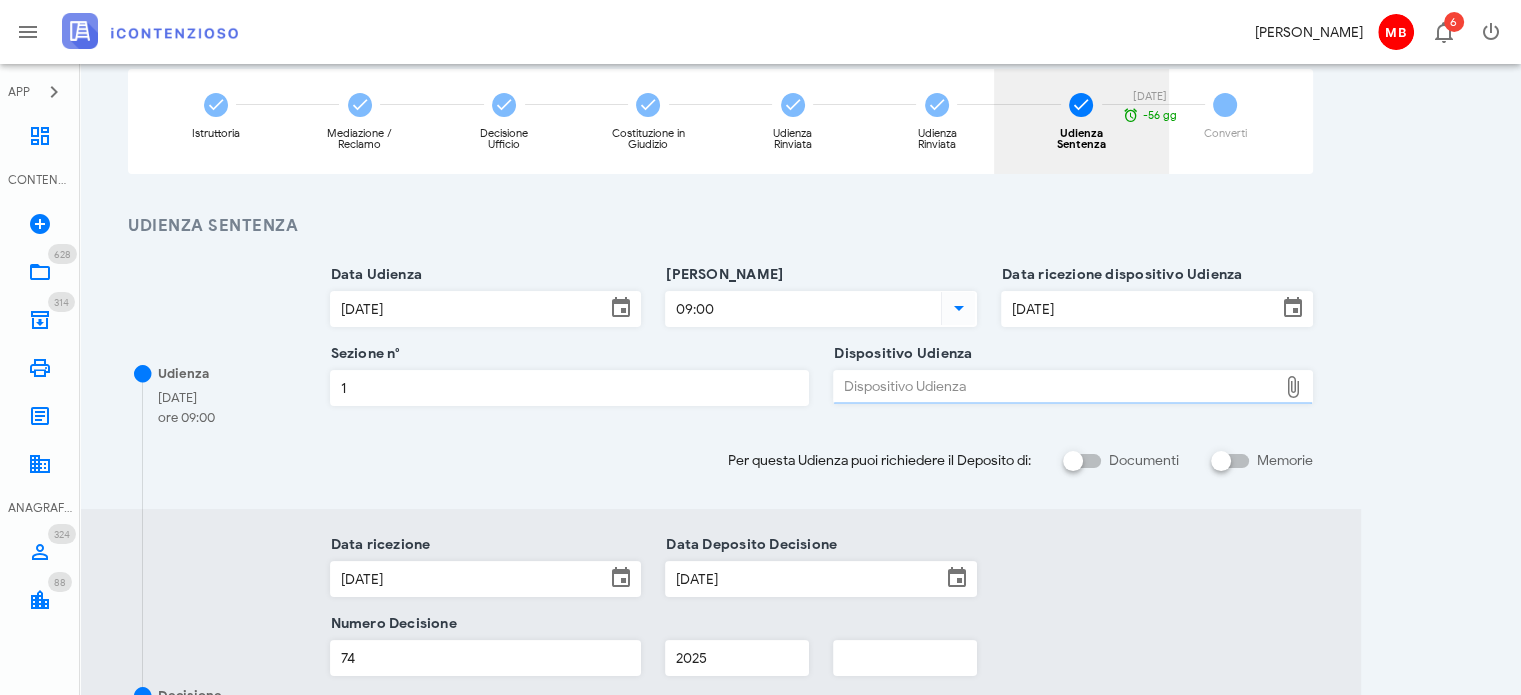type on "Sentenza" 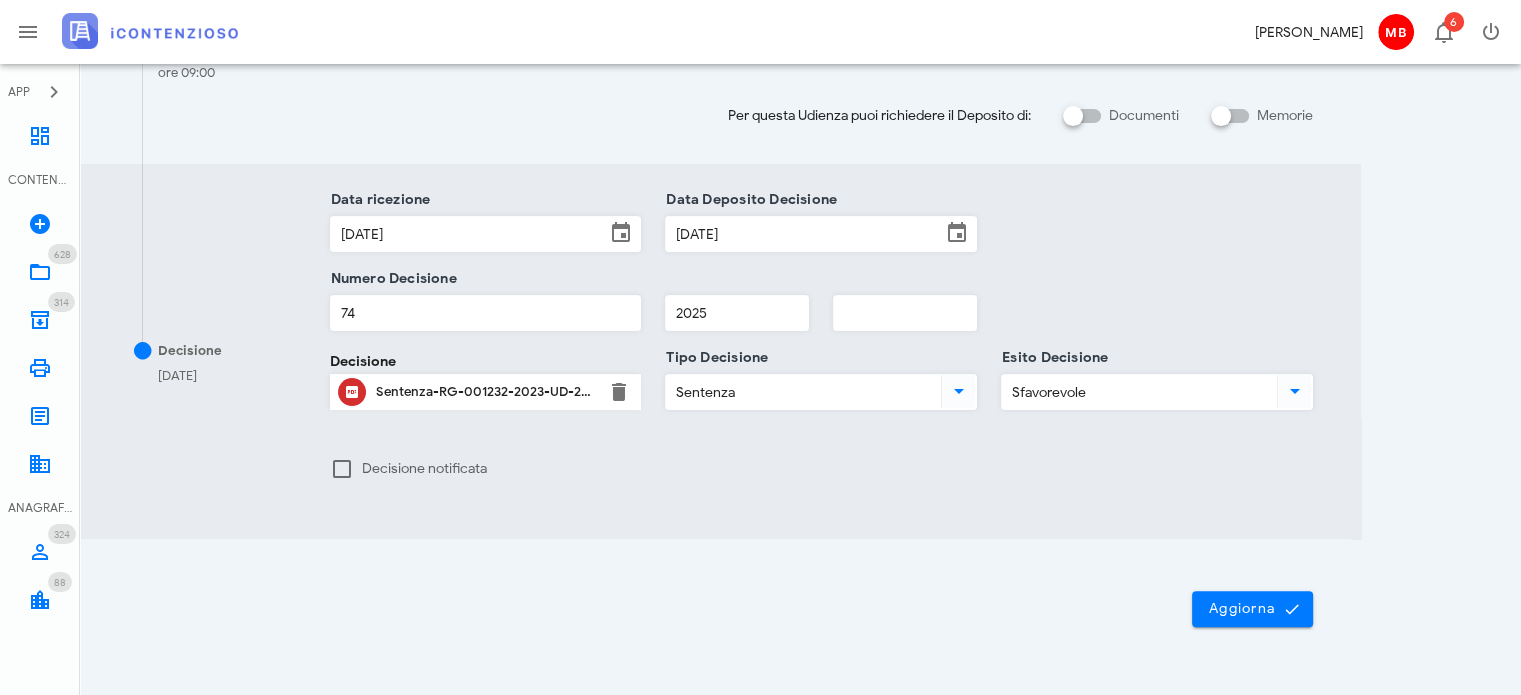 scroll, scrollTop: 548, scrollLeft: 0, axis: vertical 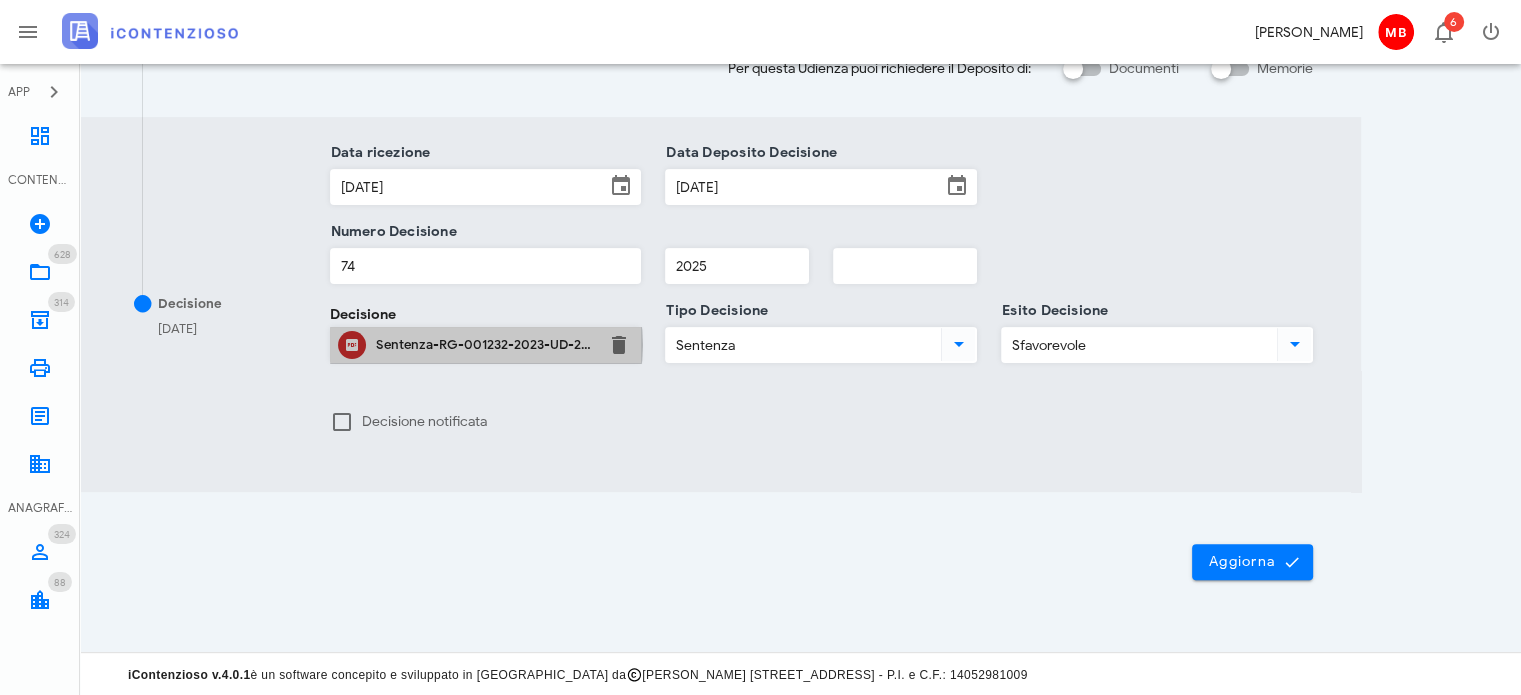 click on "Sentenza-RG-001232-2023-UD-21012025.pdf" at bounding box center [486, 345] 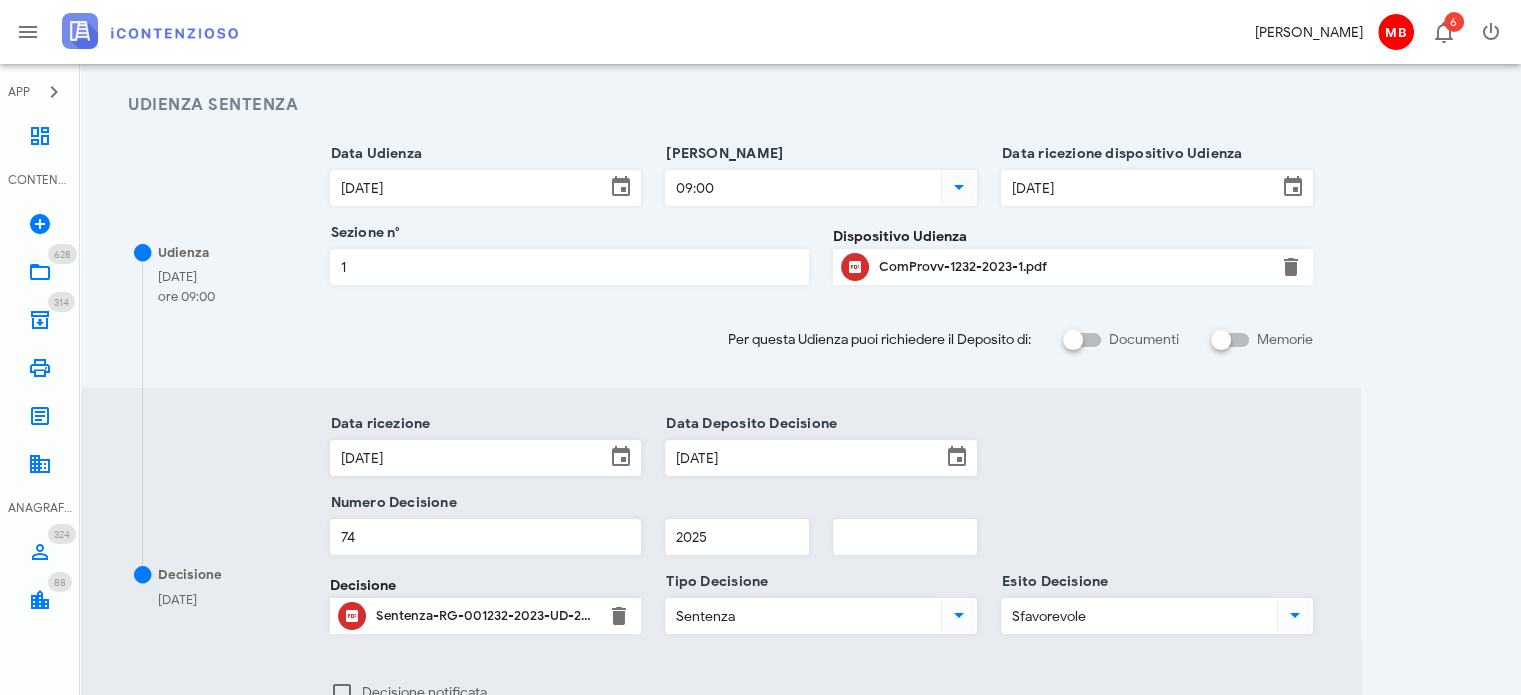 scroll, scrollTop: 48, scrollLeft: 0, axis: vertical 